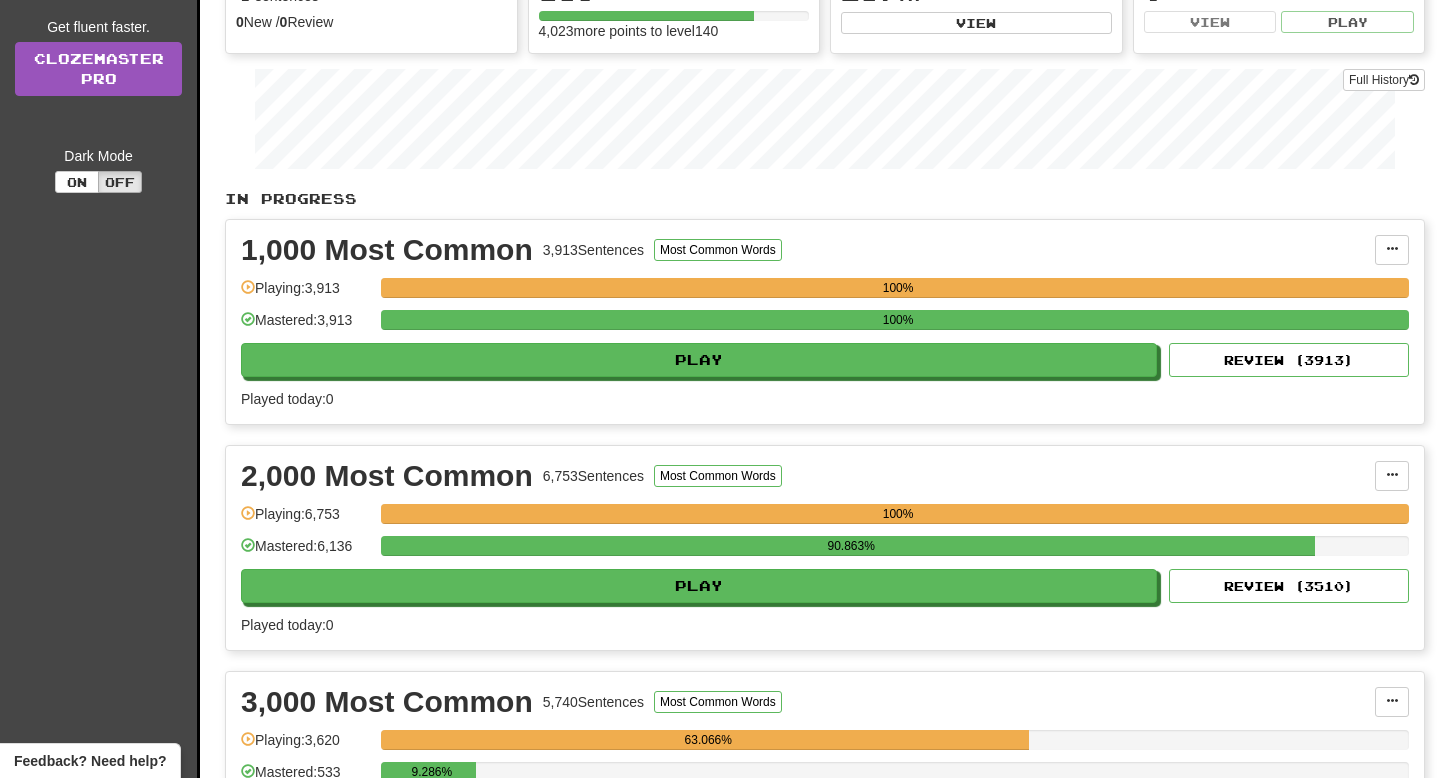 scroll, scrollTop: 399, scrollLeft: 0, axis: vertical 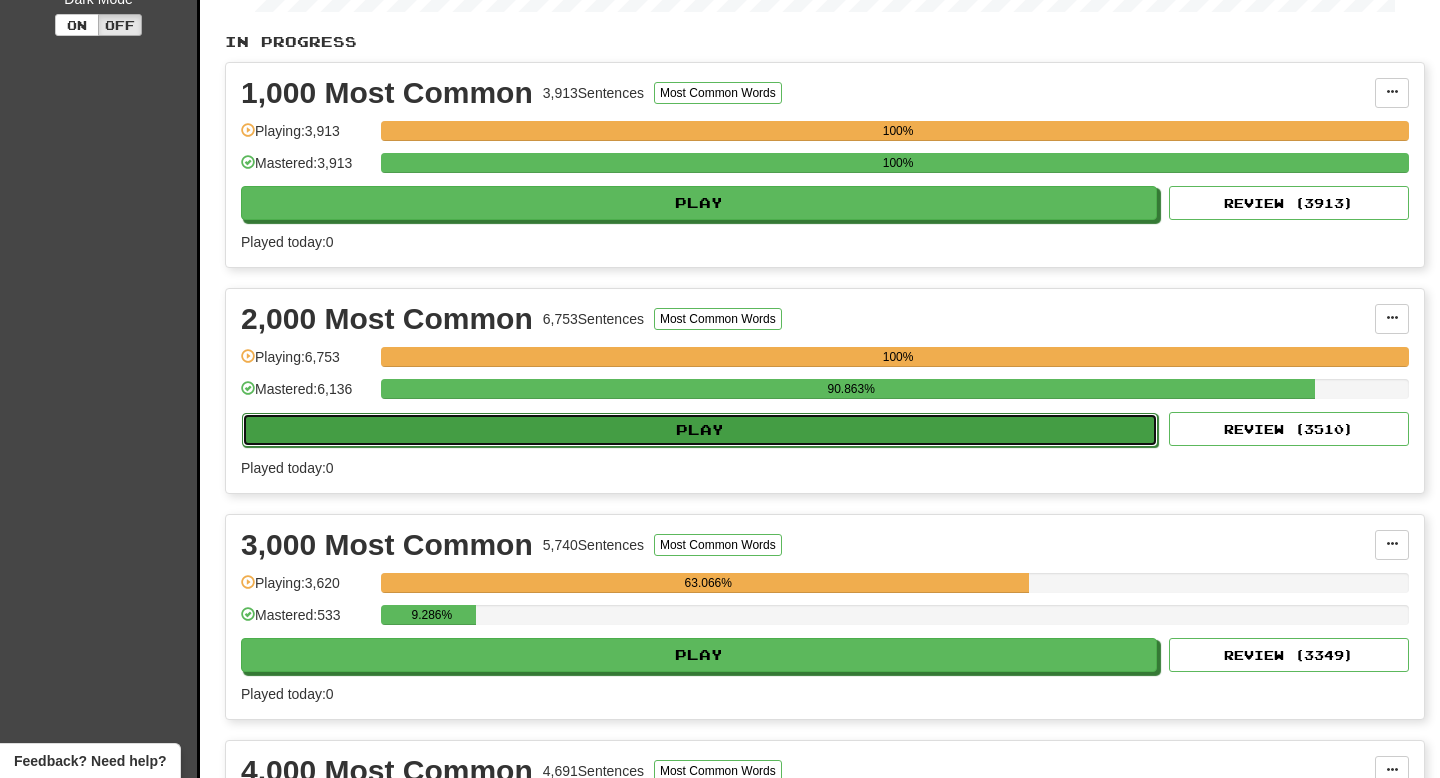 click on "Play" at bounding box center (700, 430) 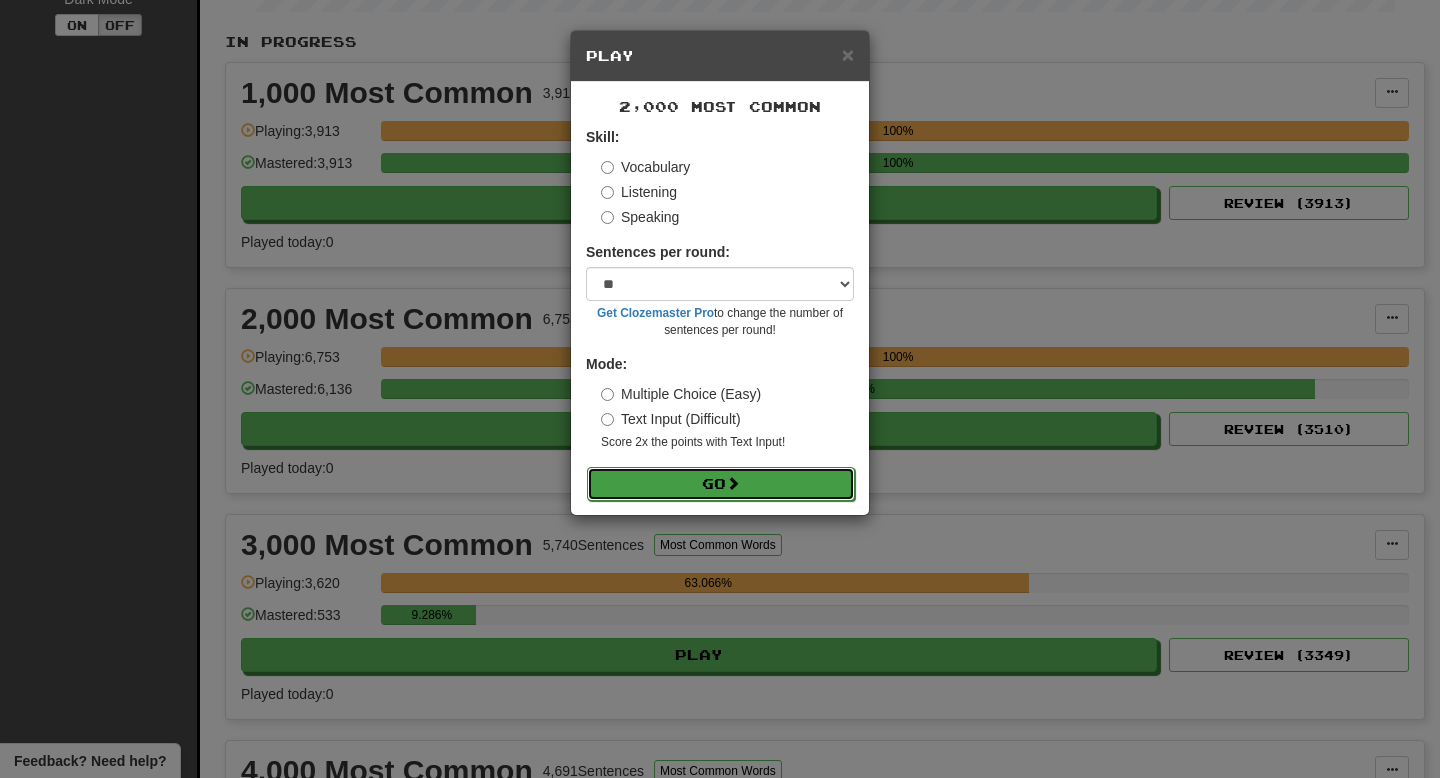 click on "Go" at bounding box center [721, 484] 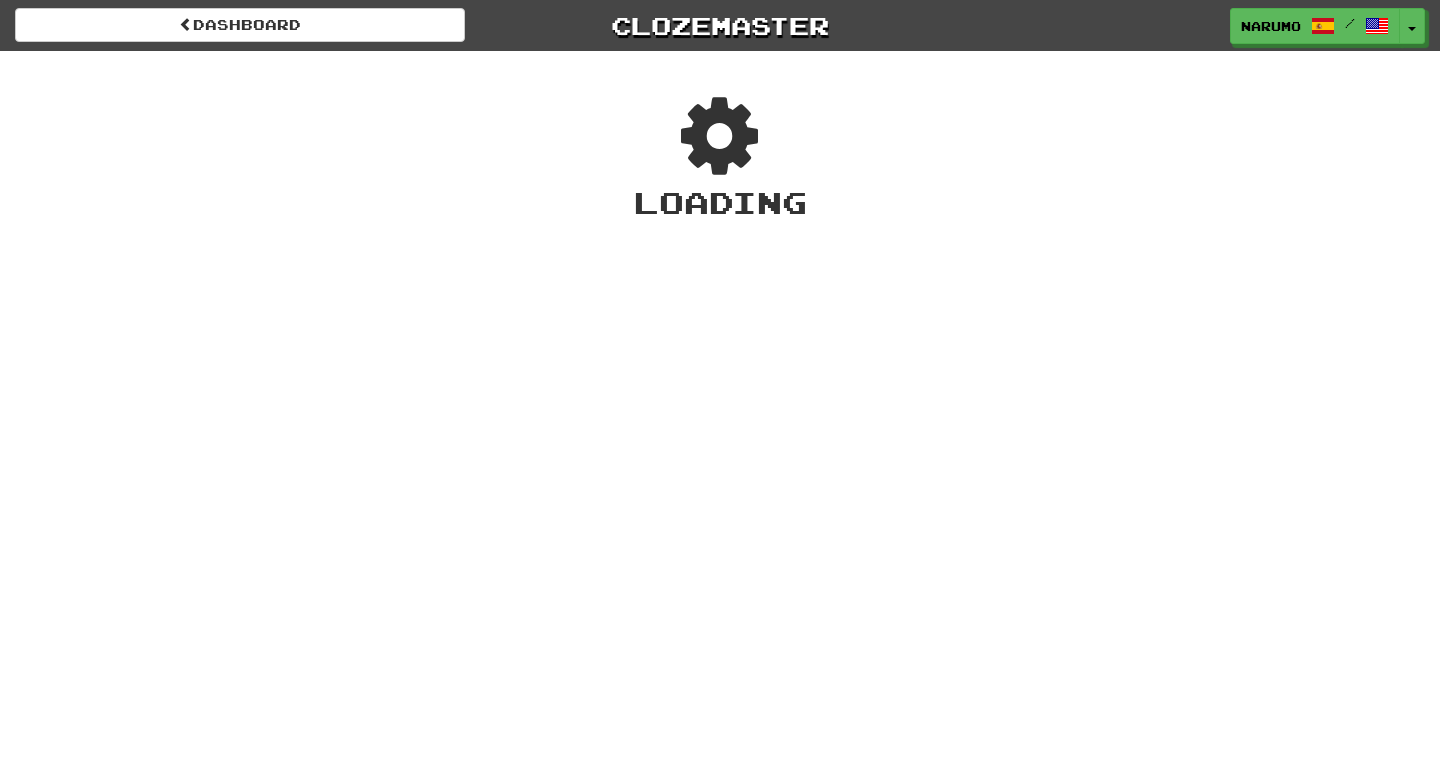 scroll, scrollTop: 0, scrollLeft: 0, axis: both 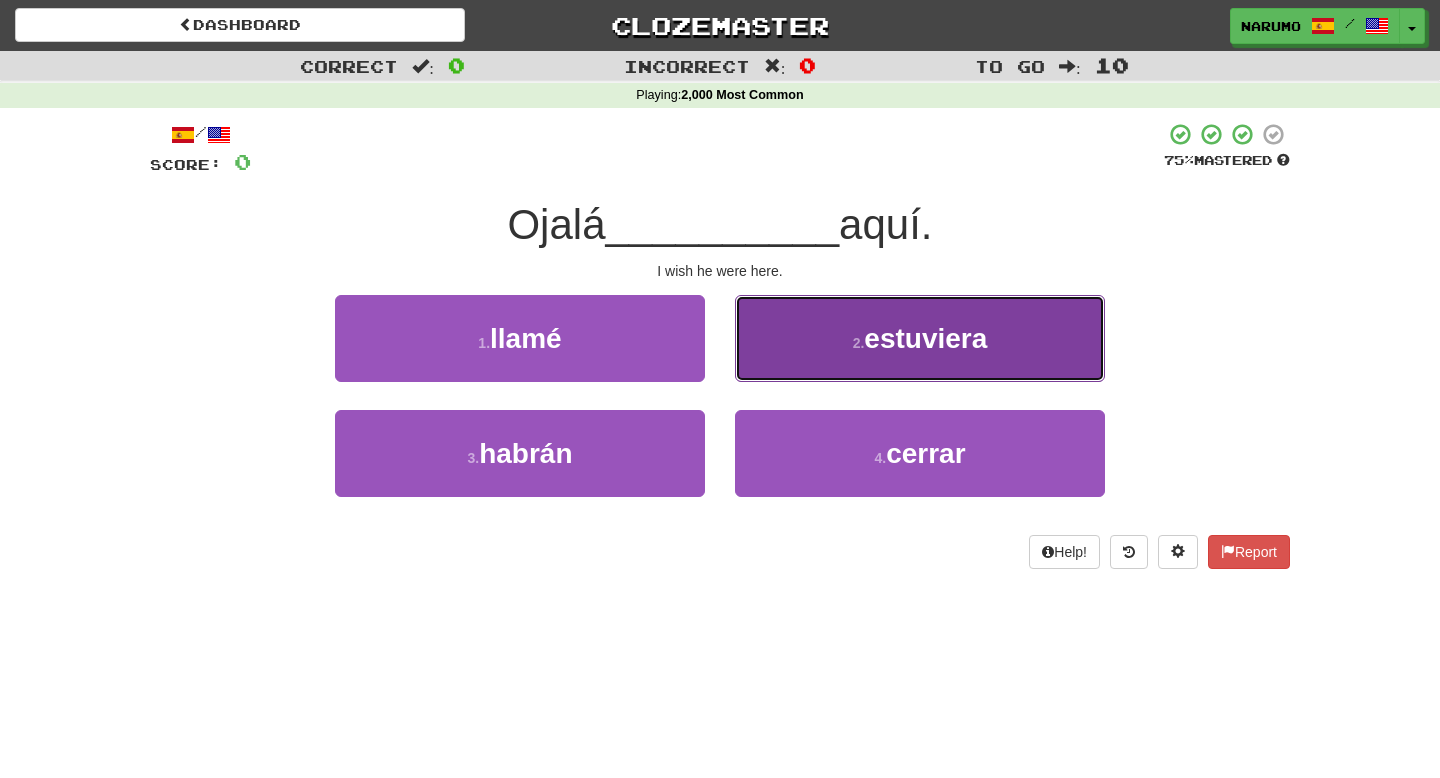 click on "2 .  estuviera" at bounding box center (920, 338) 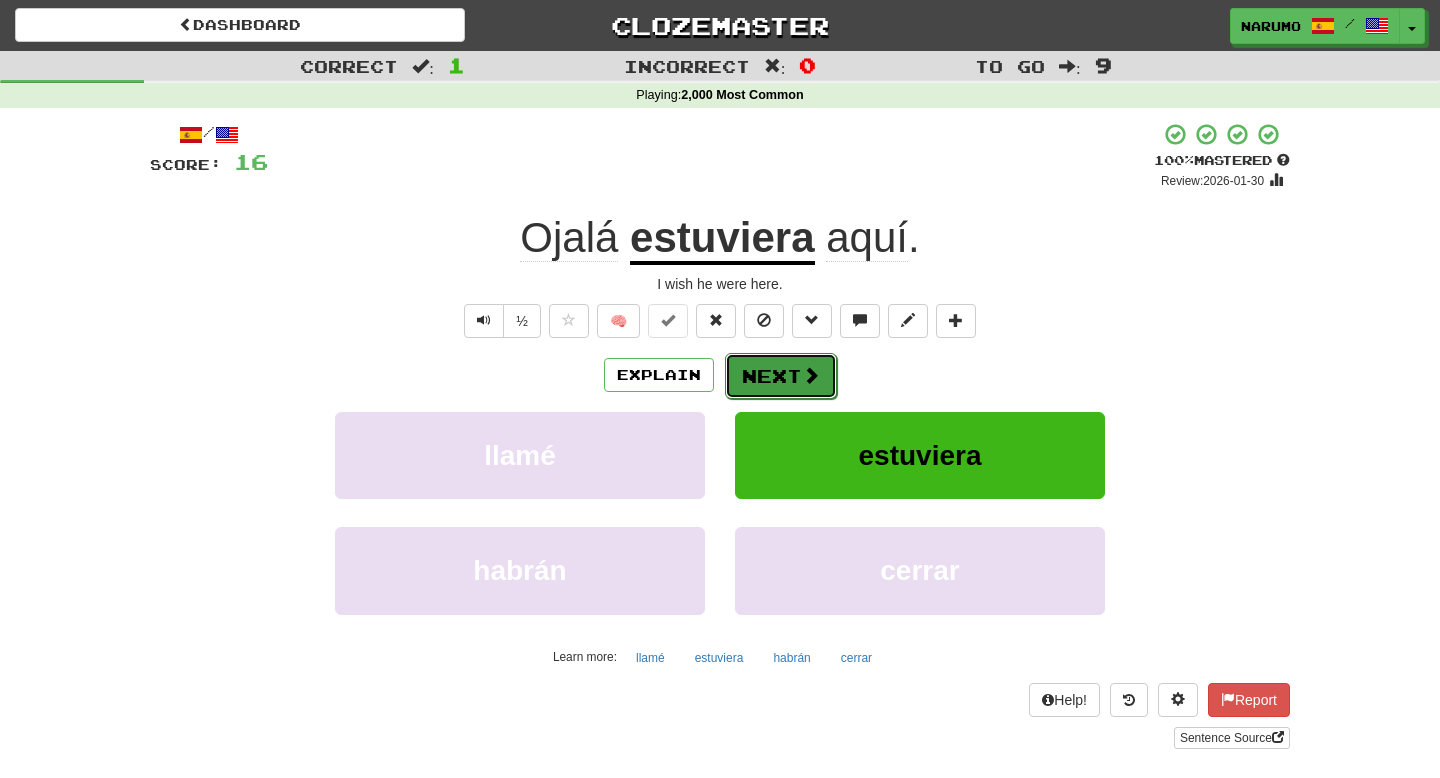 click on "Next" at bounding box center [781, 376] 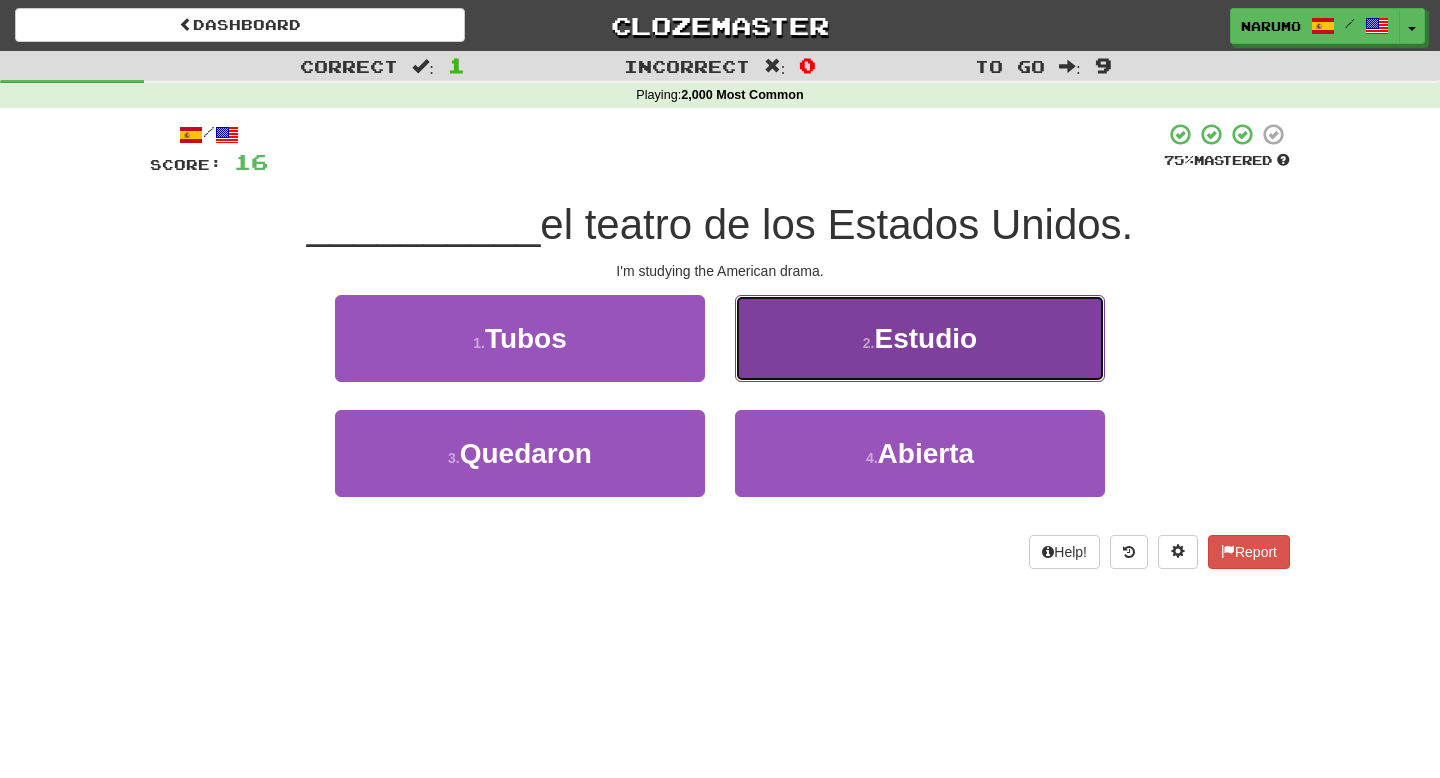 click on "2 .  Estudio" at bounding box center [920, 338] 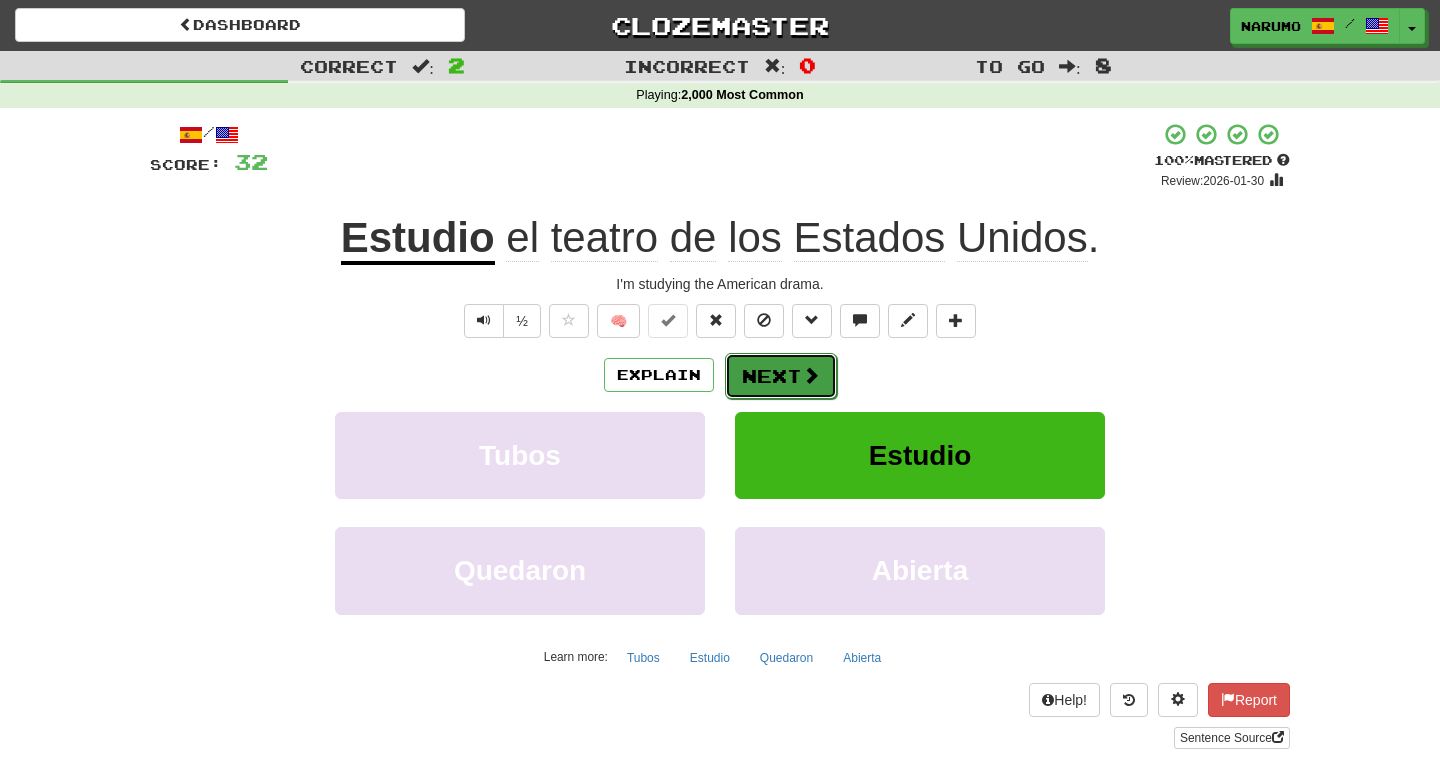 click on "Next" at bounding box center (781, 376) 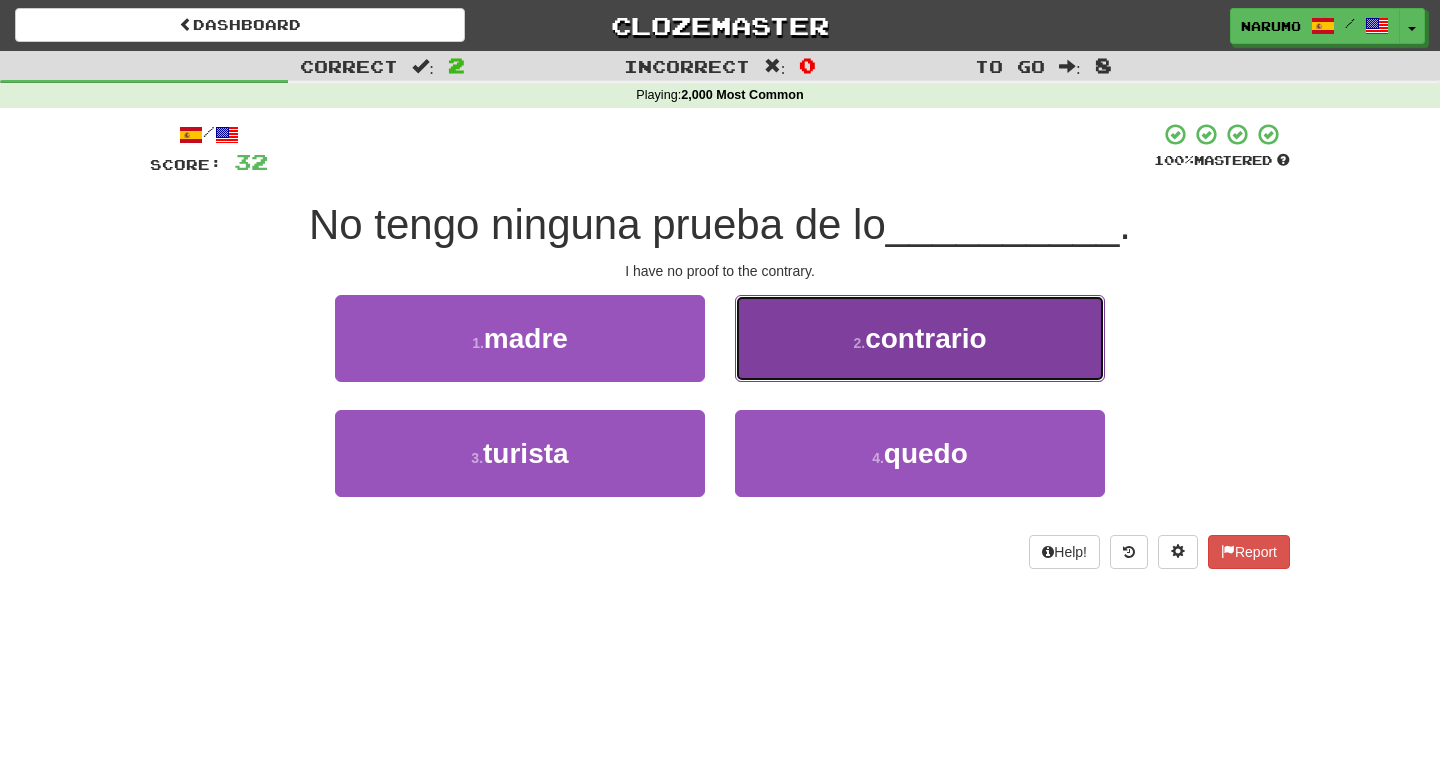click on "2 .  contrario" at bounding box center (920, 338) 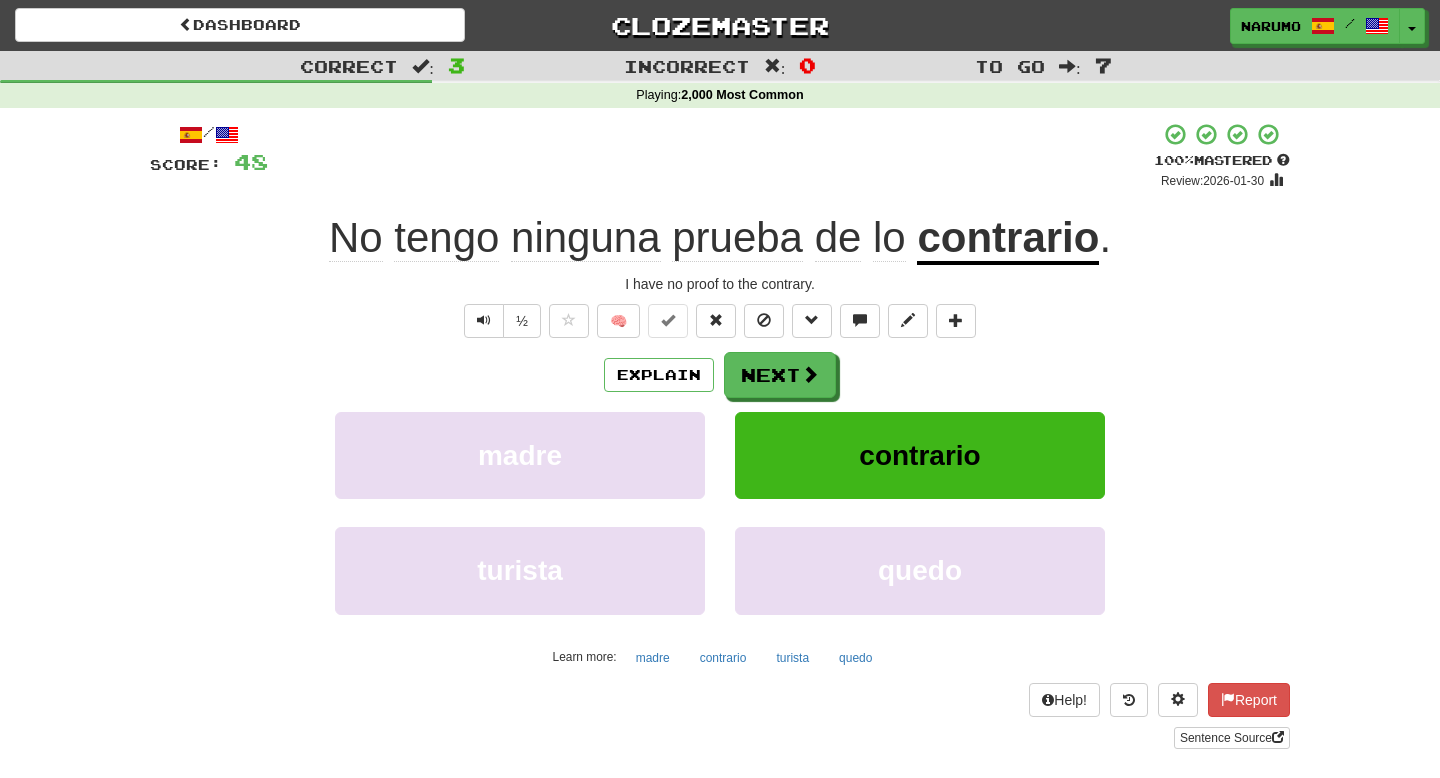 click on "½ 🧠" at bounding box center [720, 321] 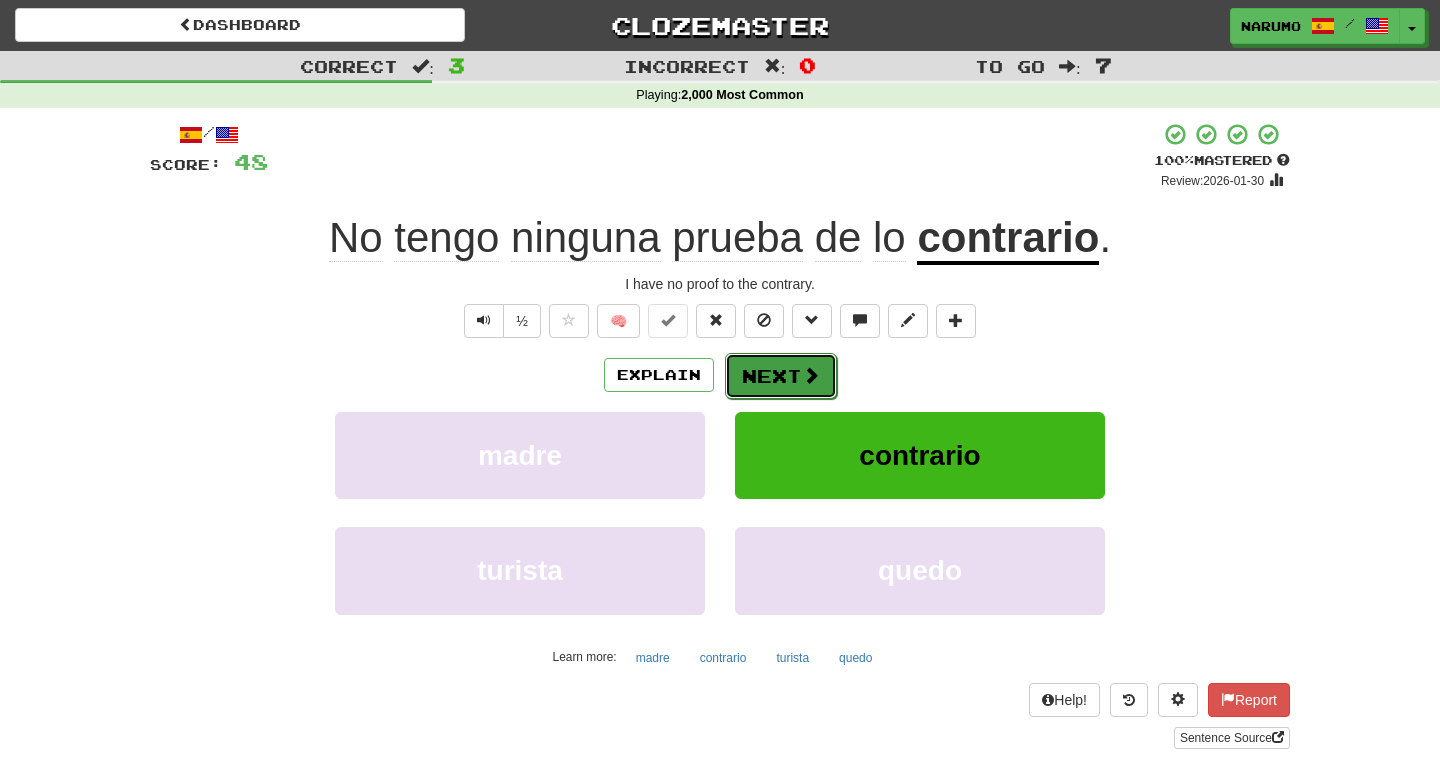 click on "Next" at bounding box center (781, 376) 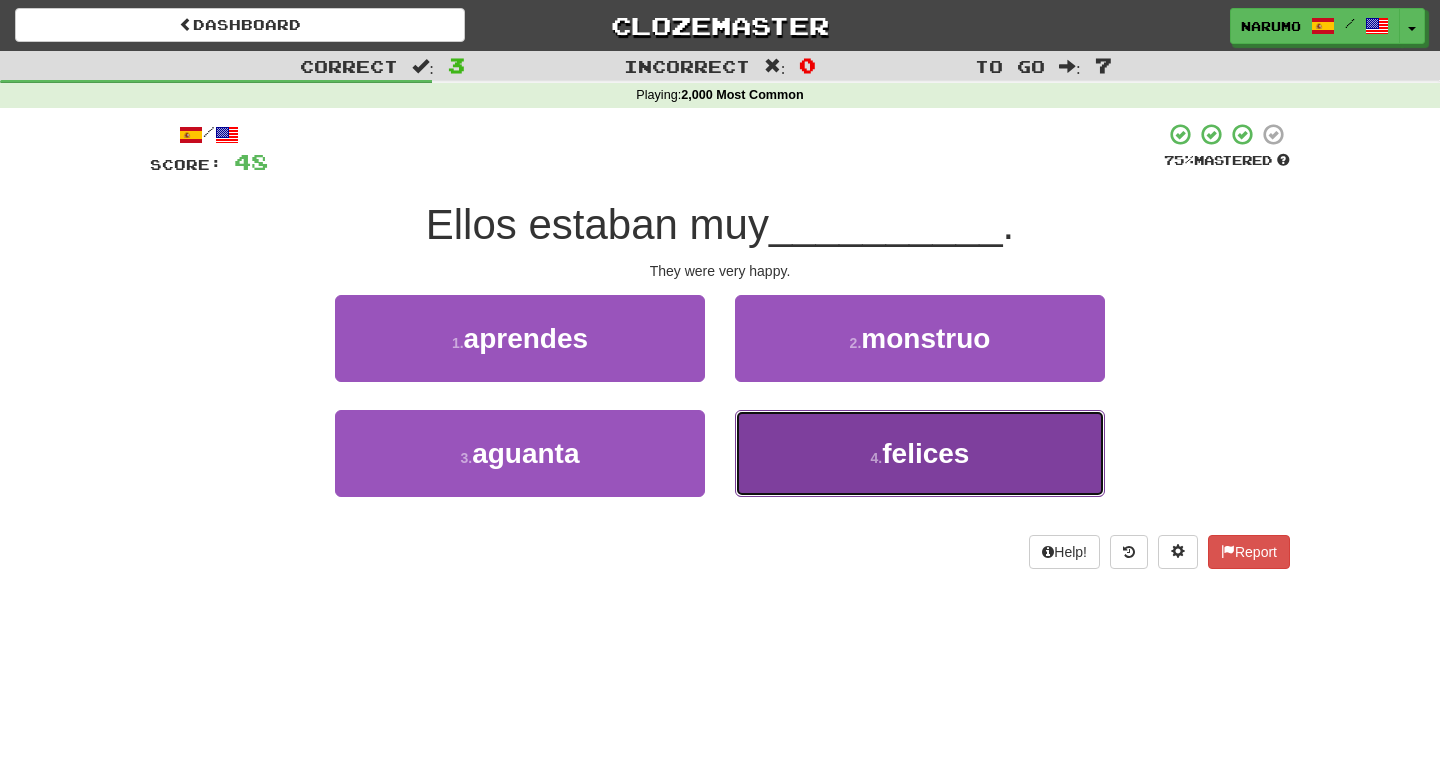 click on "4 .  felices" at bounding box center (920, 453) 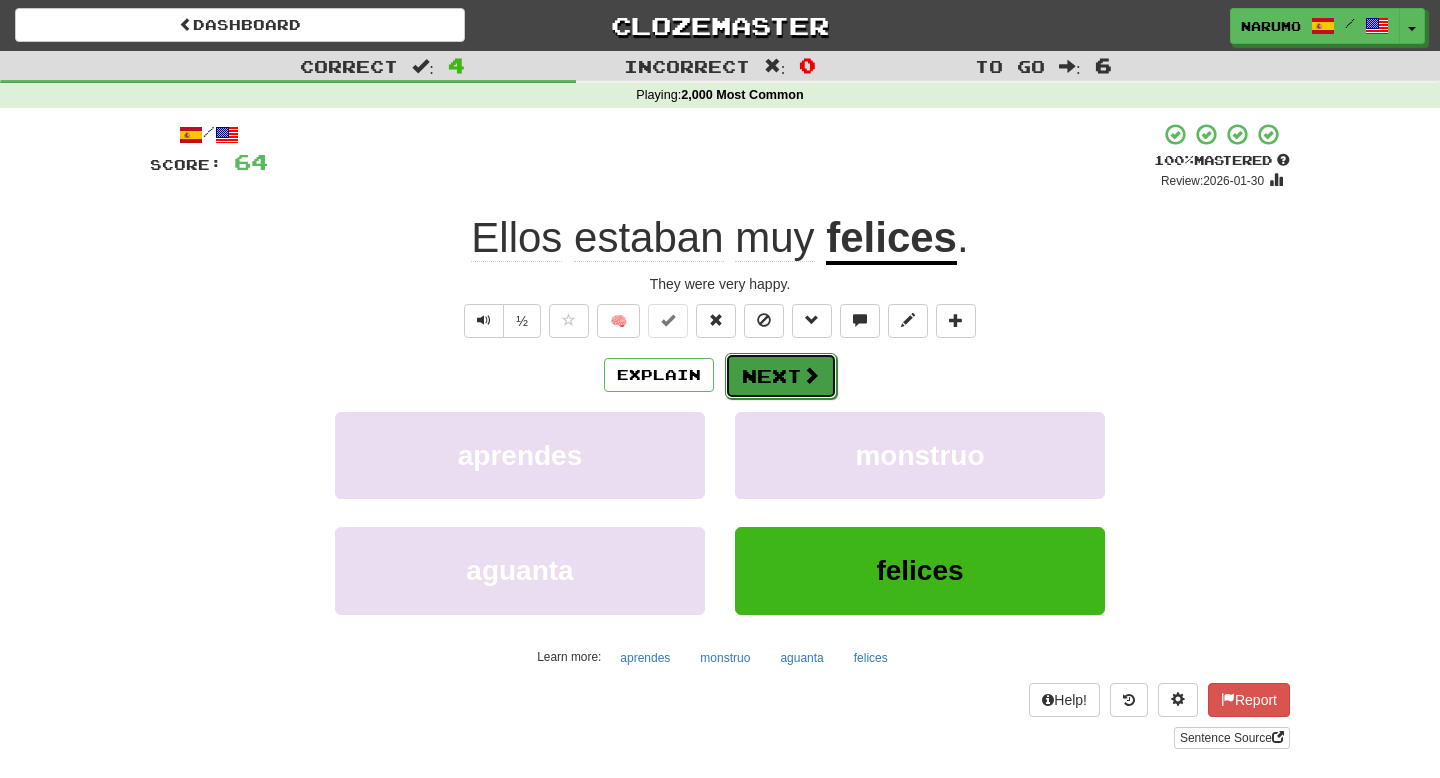 click on "Next" at bounding box center [781, 376] 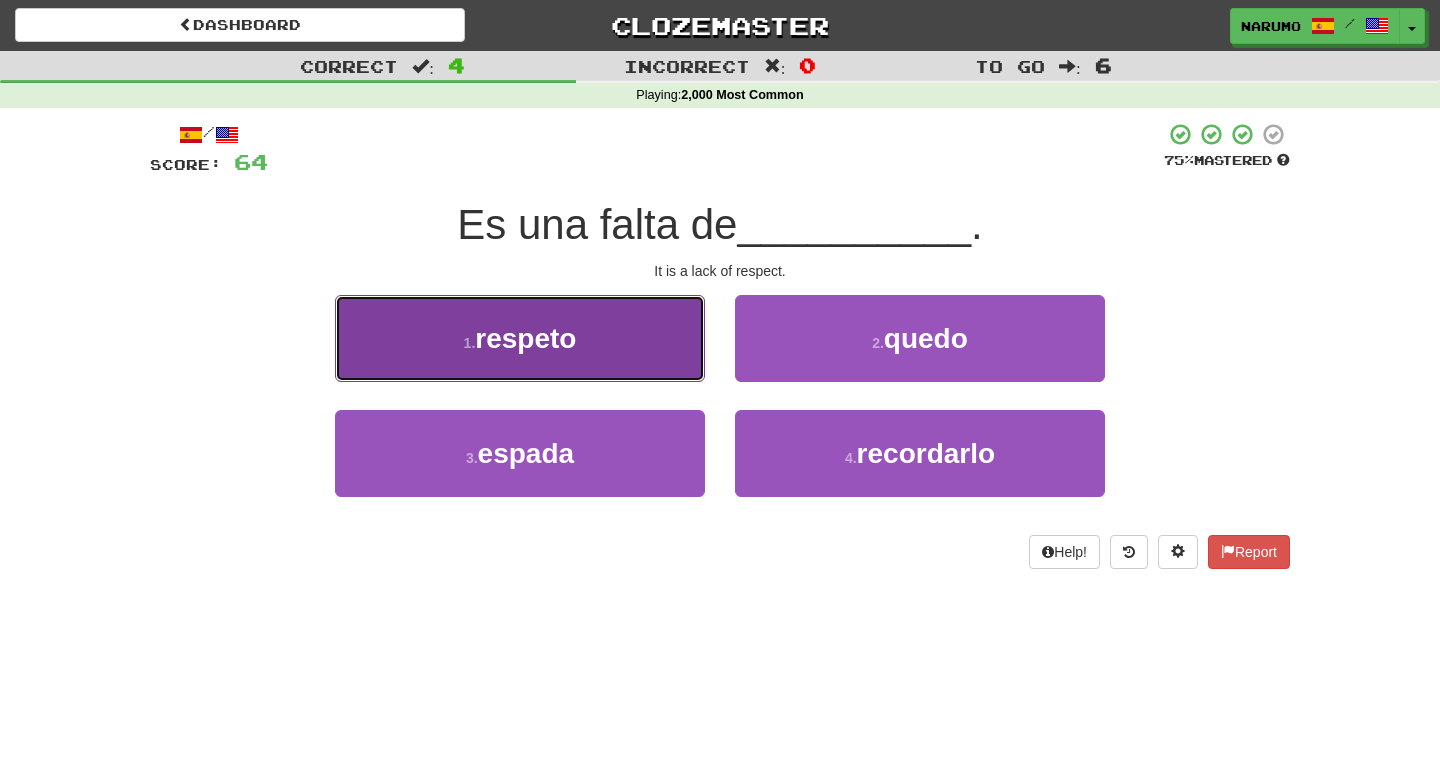 click on "1 .  respeto" at bounding box center [520, 338] 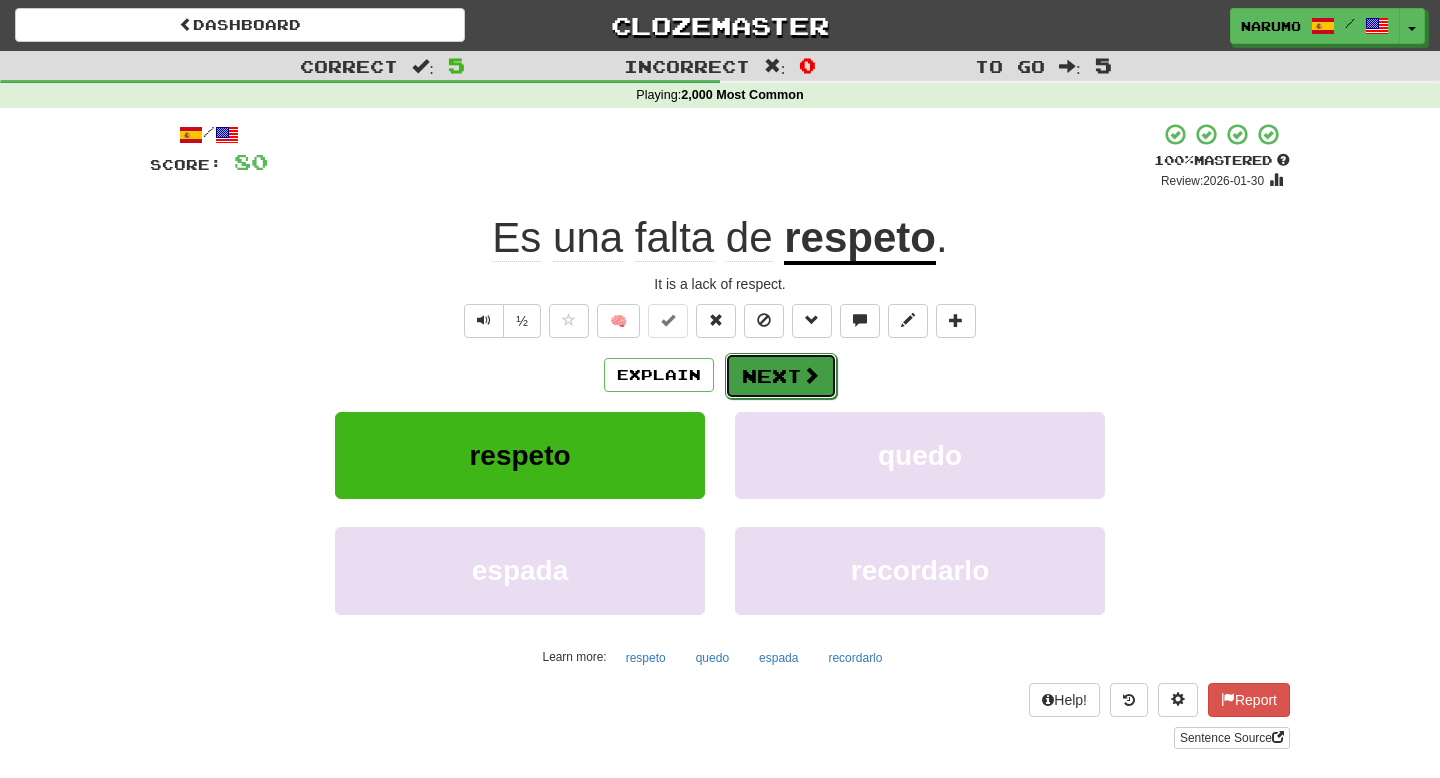 click at bounding box center (811, 375) 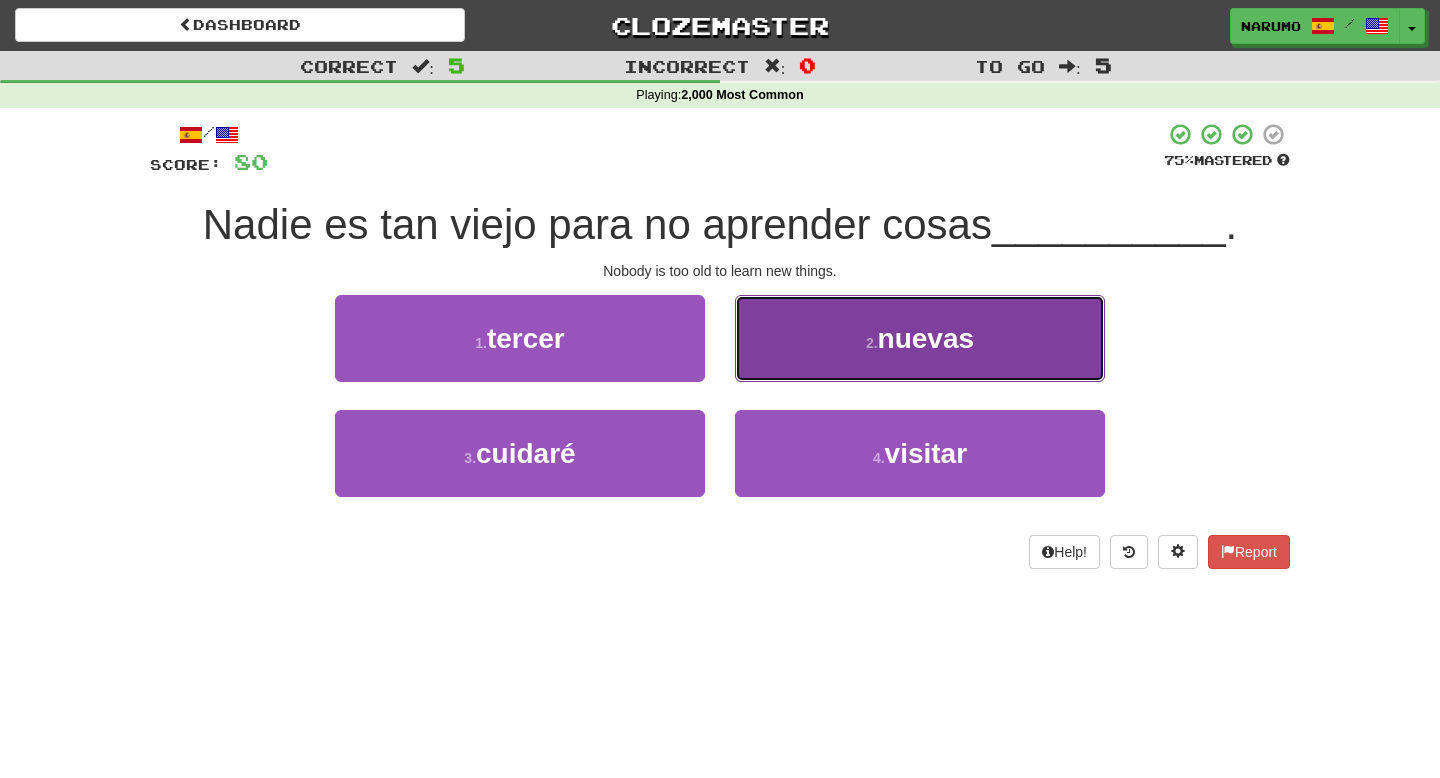 click on "2 .  nuevas" at bounding box center [920, 338] 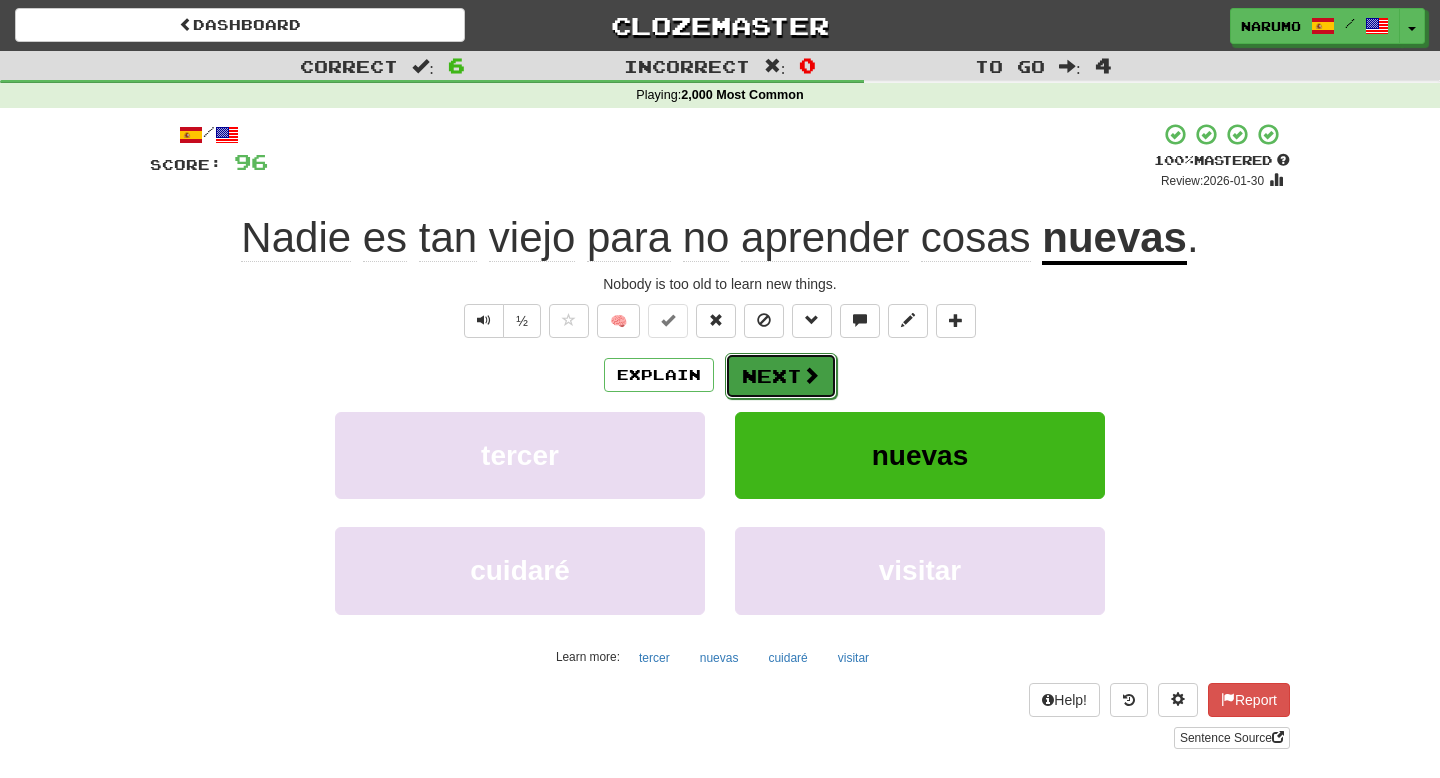 click on "Next" at bounding box center [781, 376] 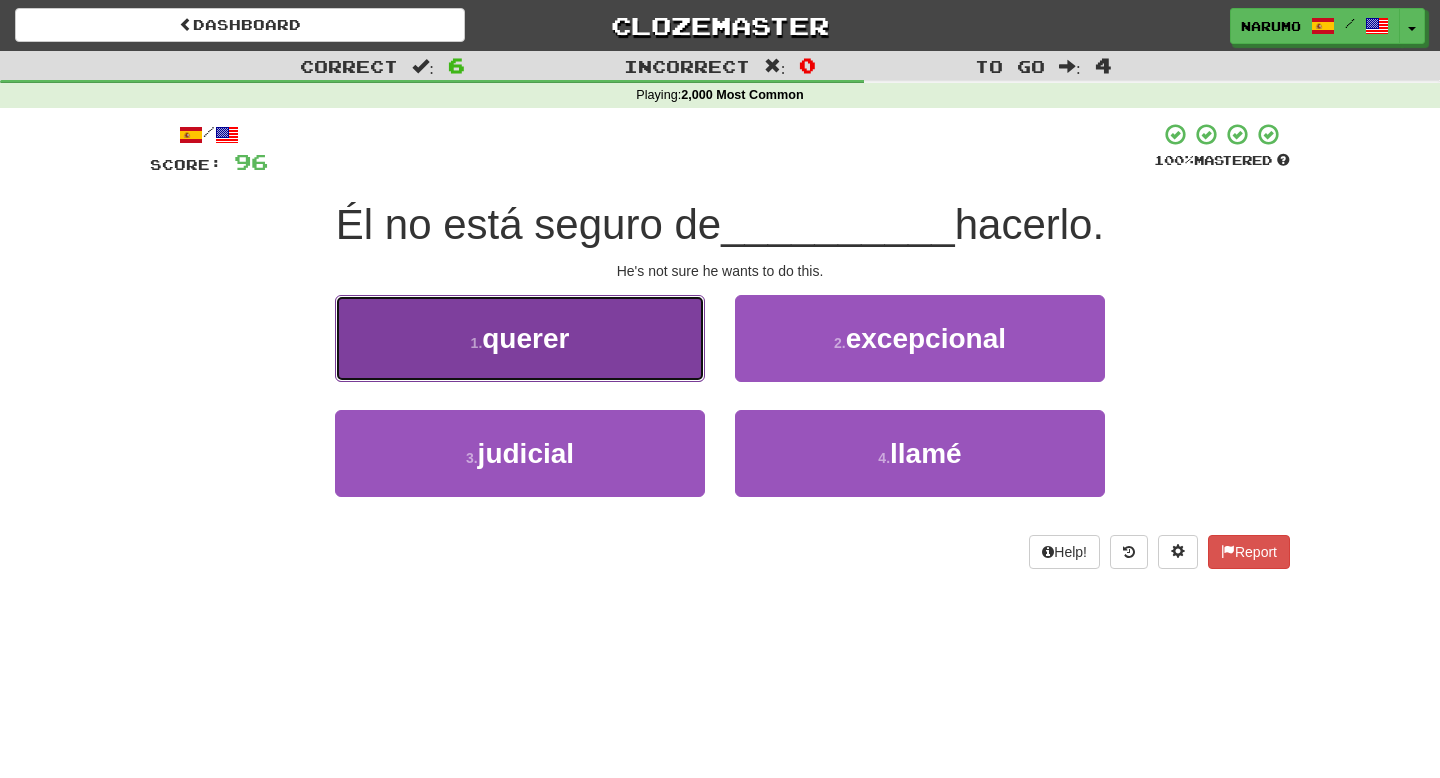 click on "1 .  querer" at bounding box center [520, 338] 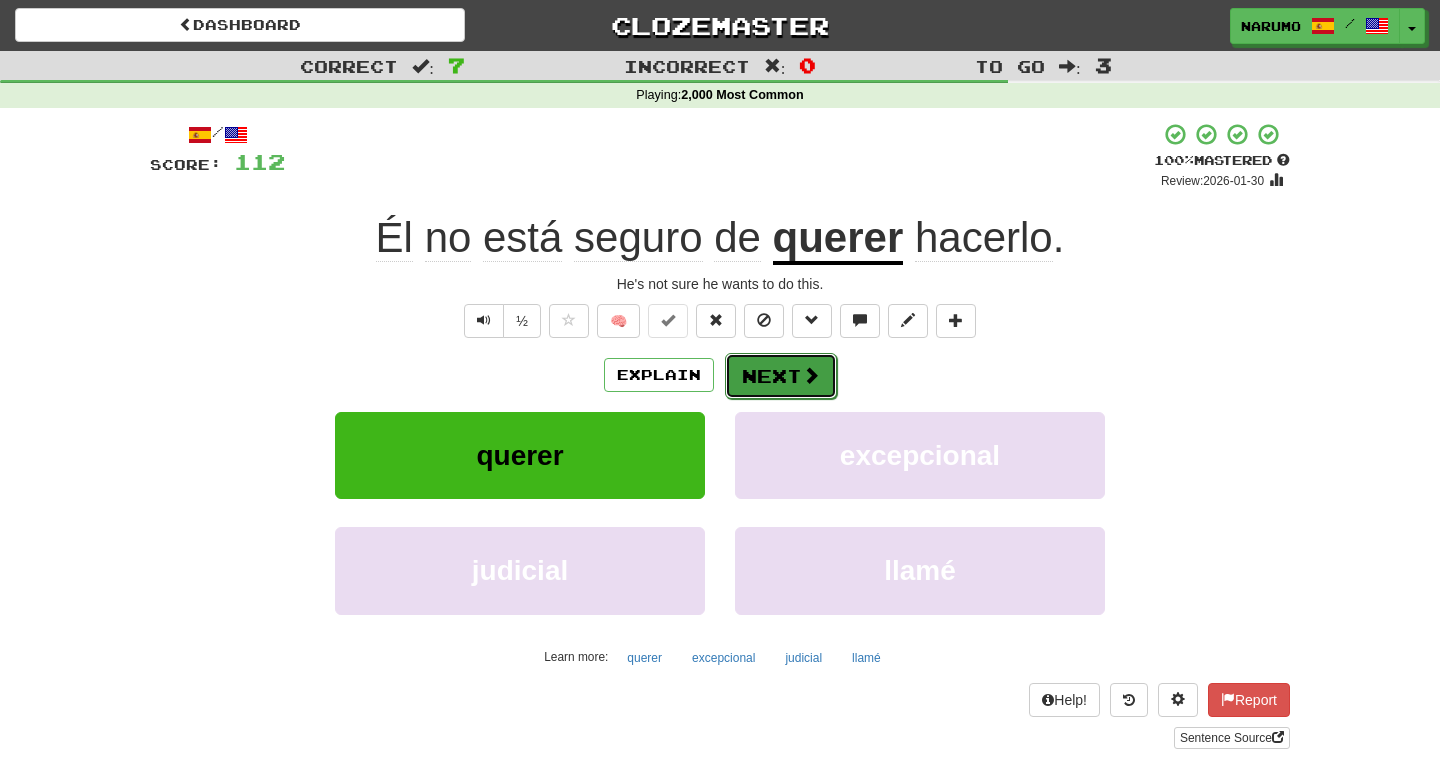 click on "Next" at bounding box center (781, 376) 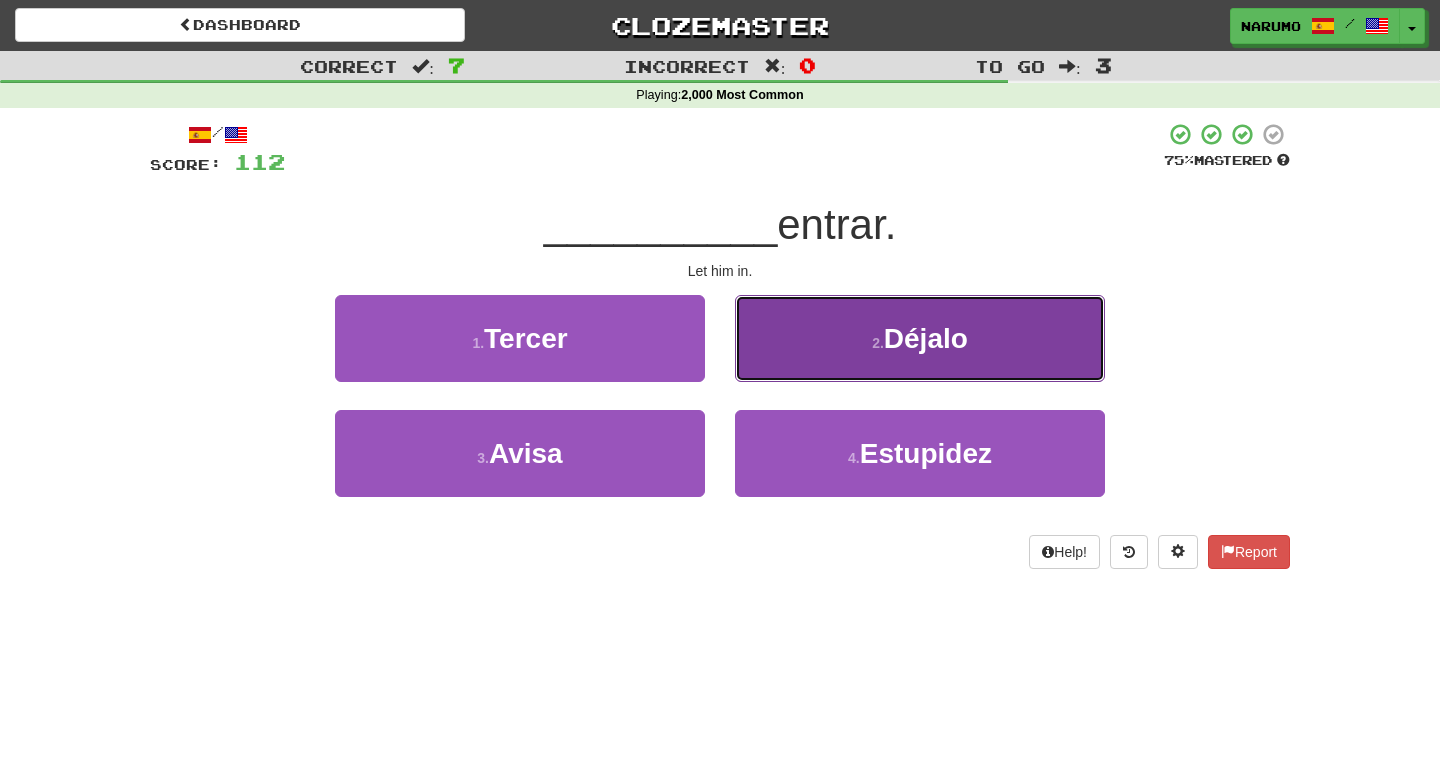 click on "2 .  Déjalo" at bounding box center (920, 338) 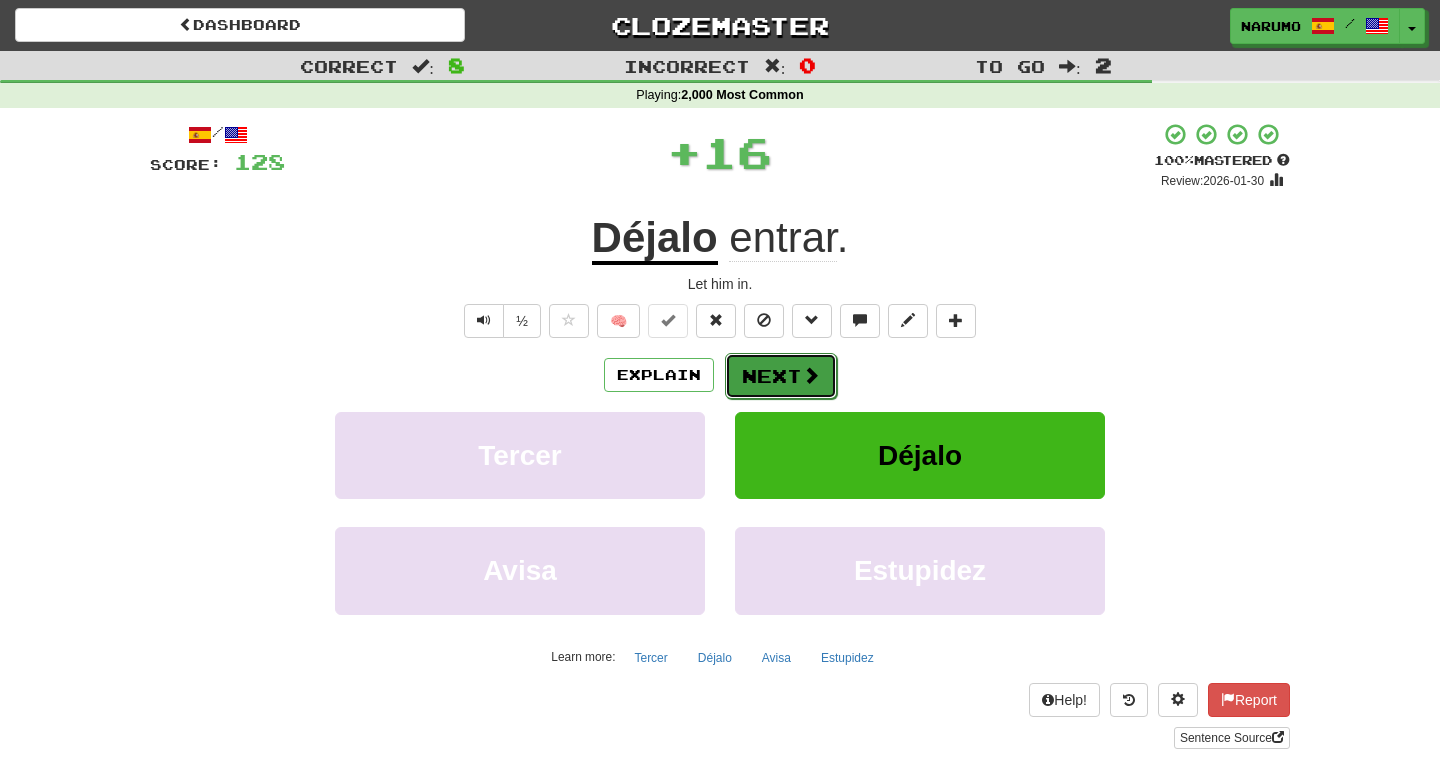 click at bounding box center [811, 375] 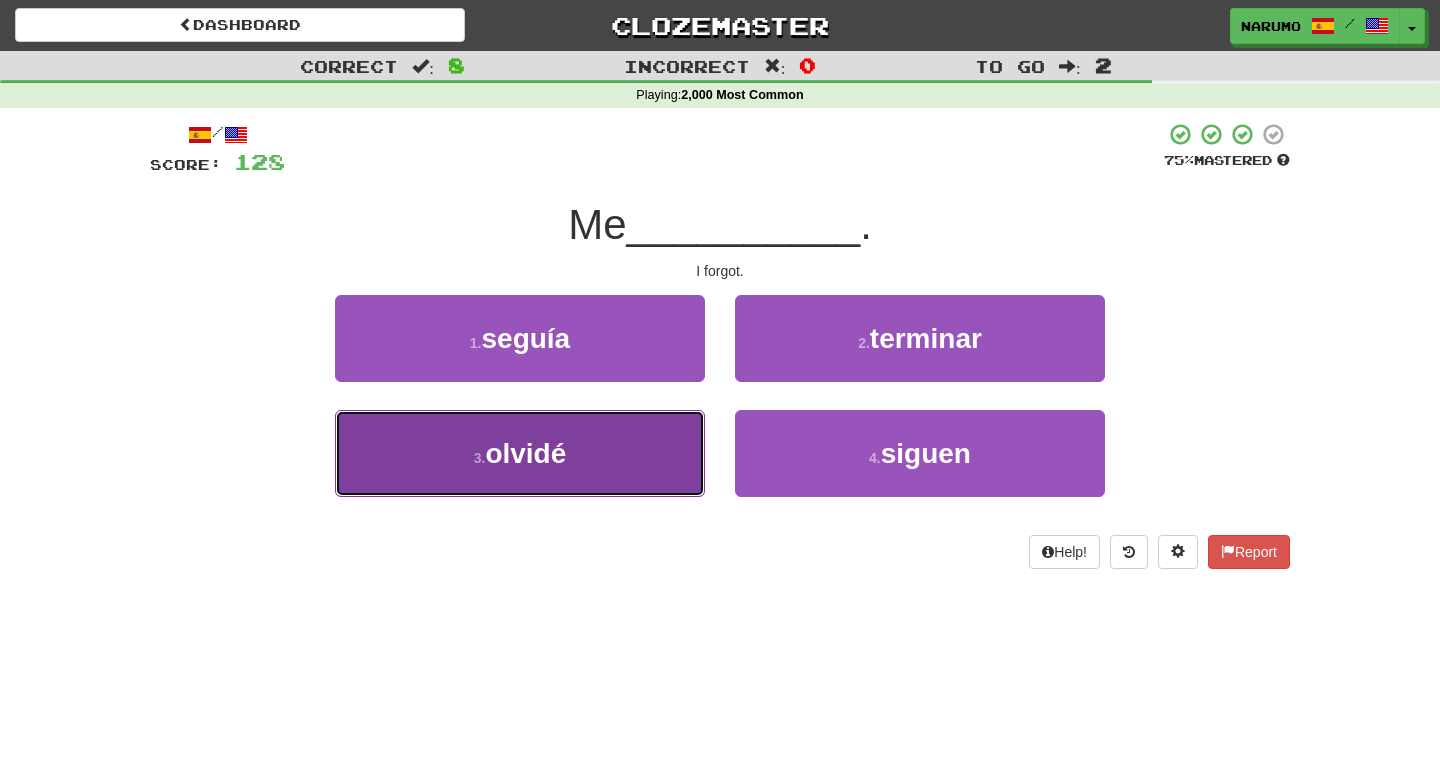 click on "3 .  olvidé" at bounding box center (520, 453) 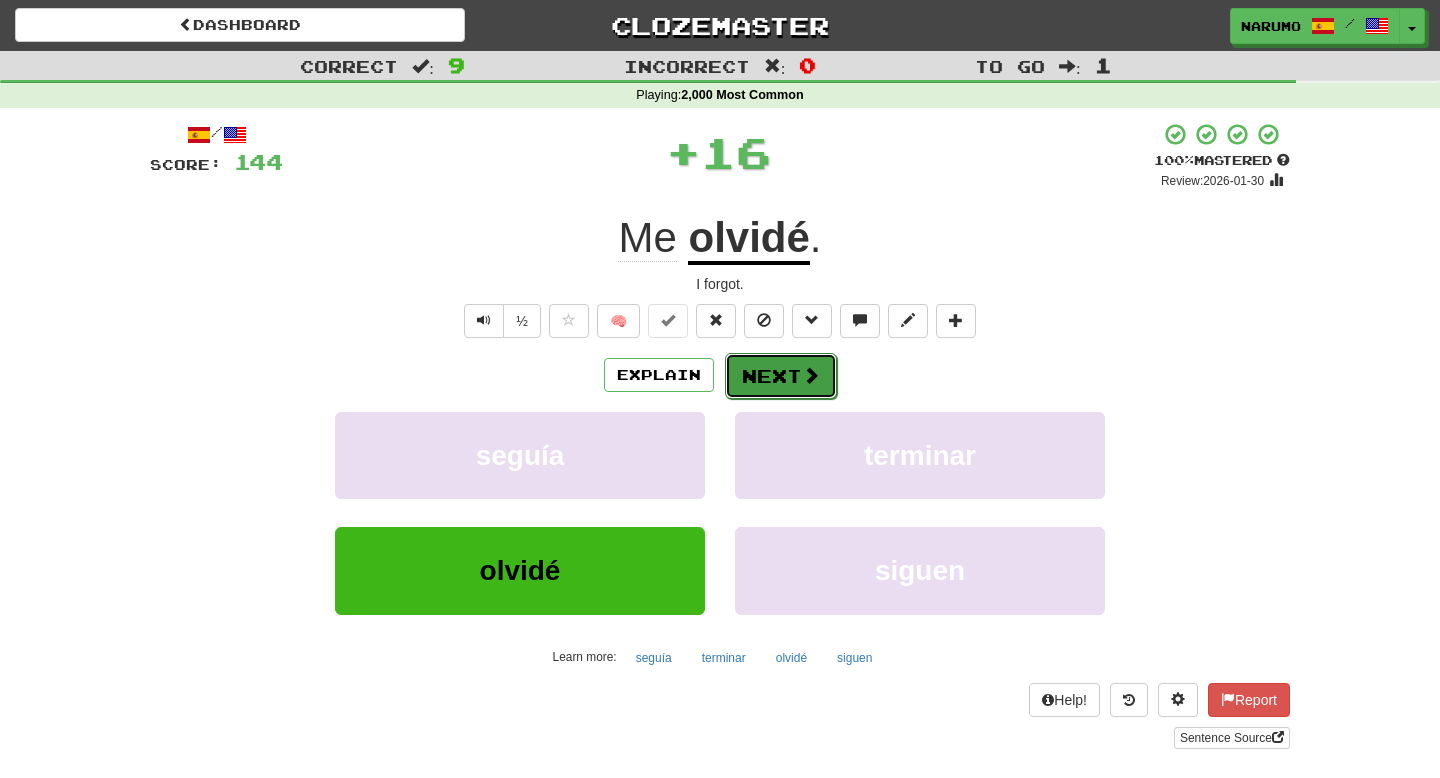 click at bounding box center (811, 375) 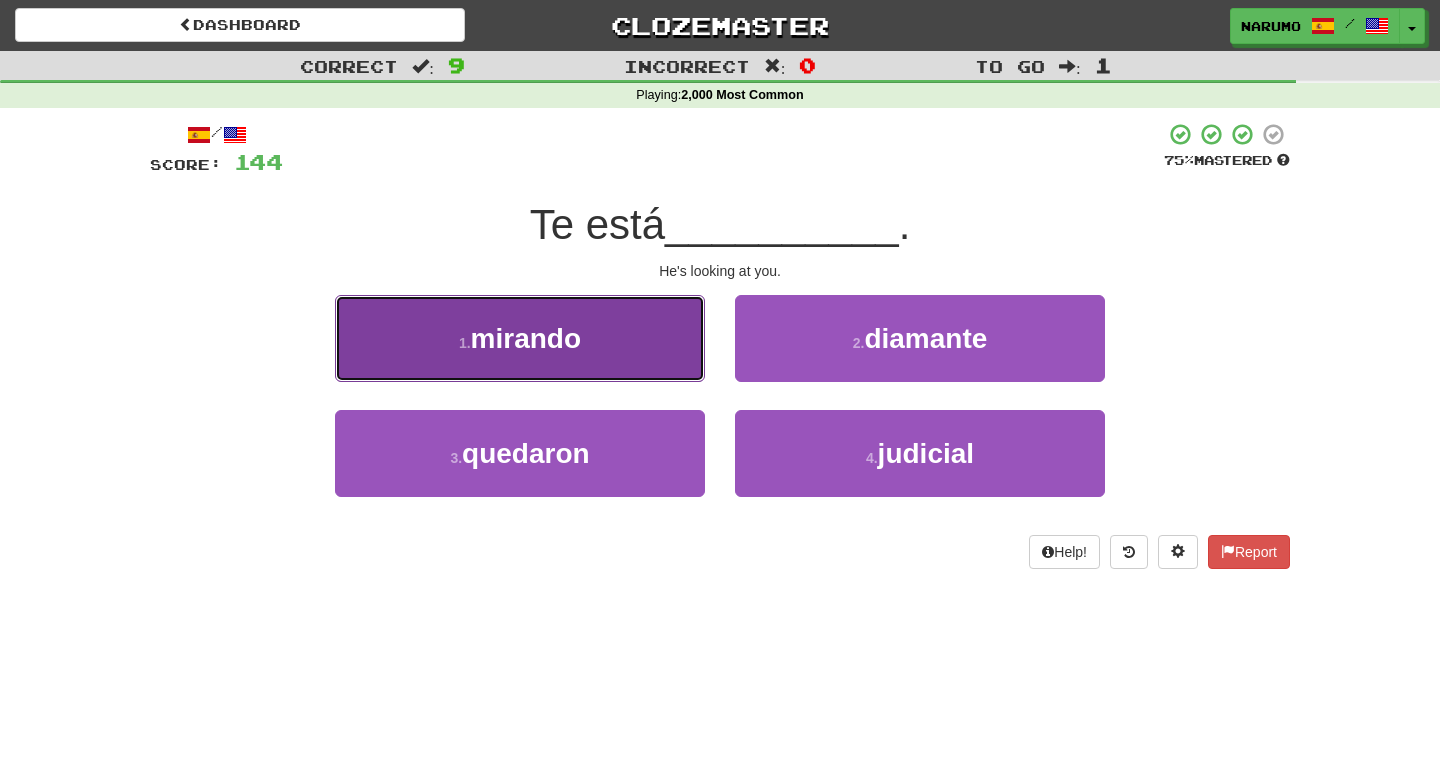 click on "mirando" at bounding box center (526, 338) 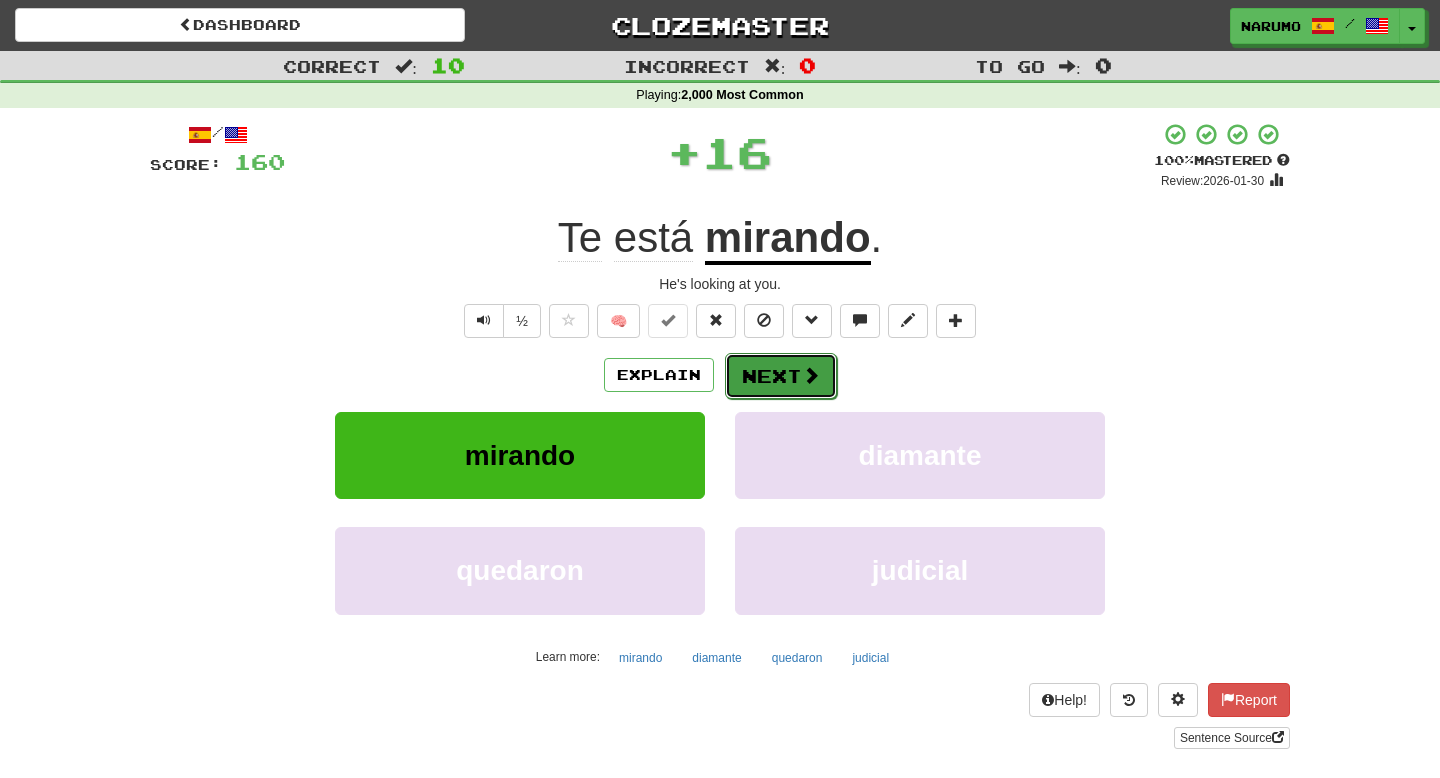 click on "Next" at bounding box center [781, 376] 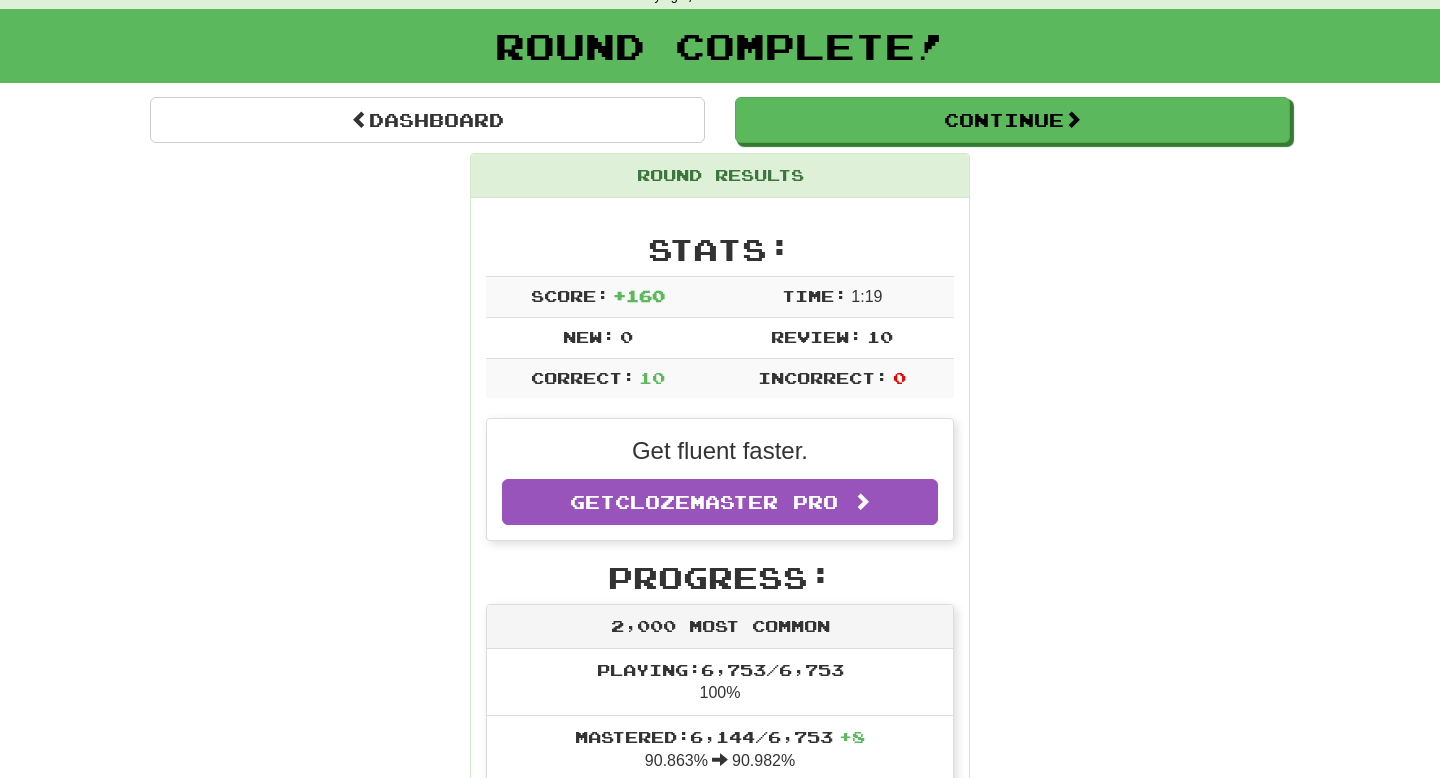 scroll, scrollTop: 0, scrollLeft: 0, axis: both 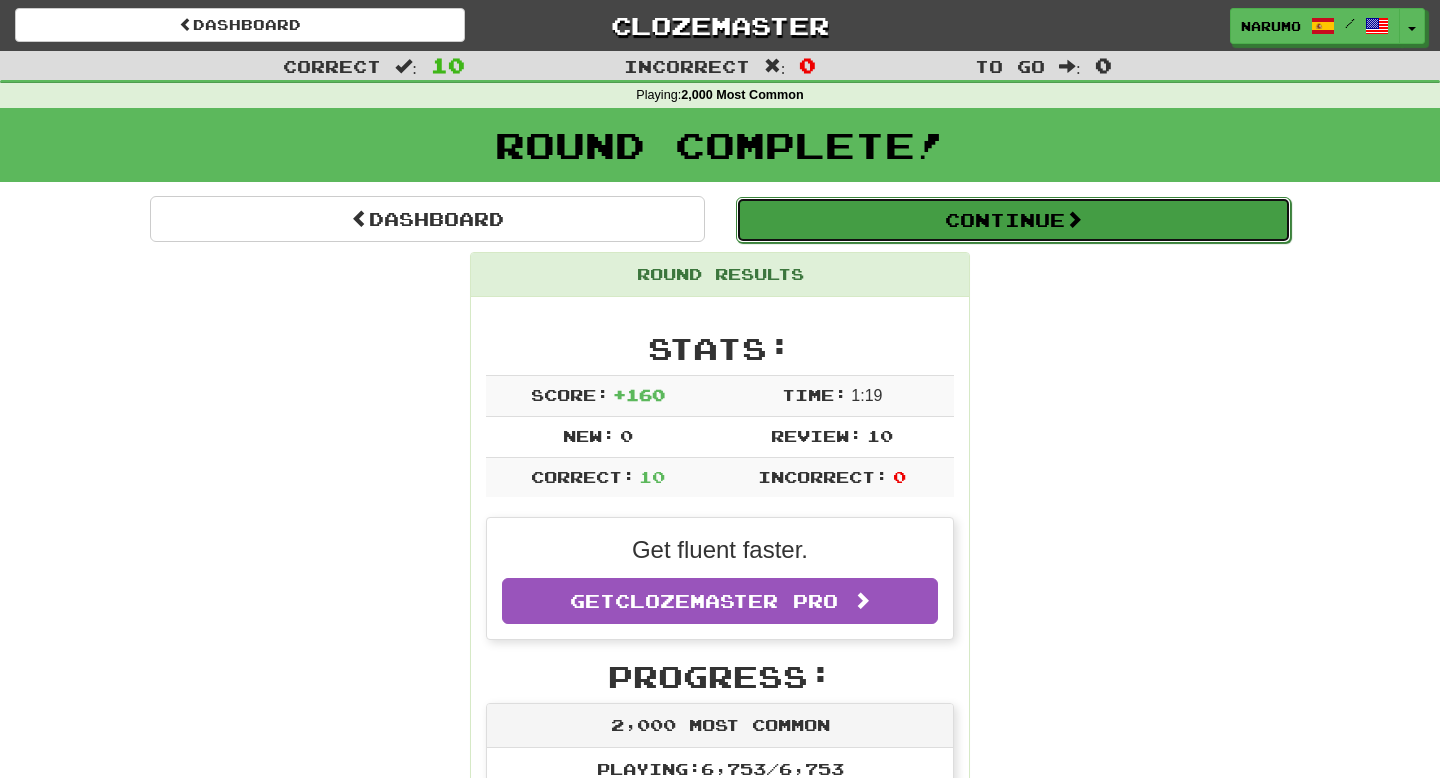 click on "Continue" at bounding box center (1013, 220) 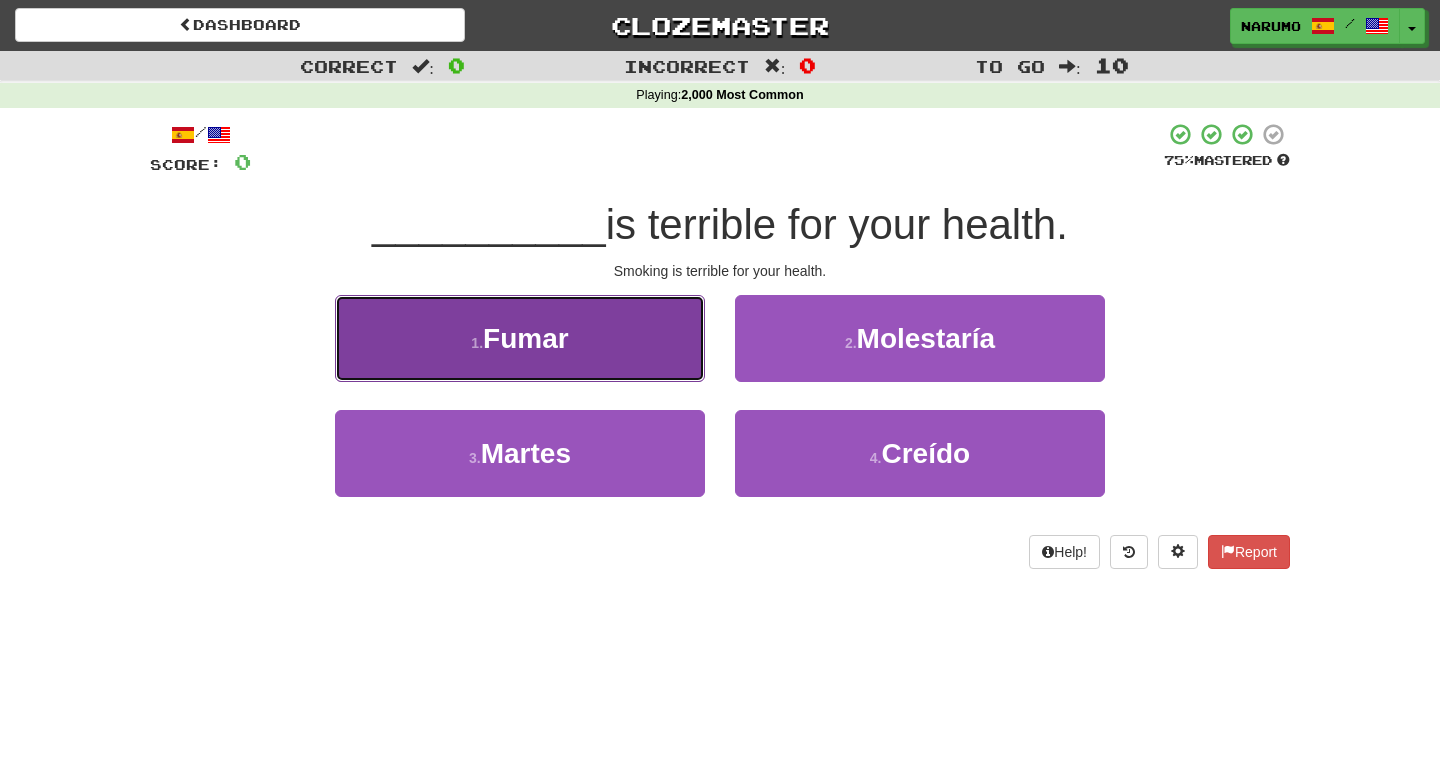 click on "1 .  Fumar" at bounding box center [520, 338] 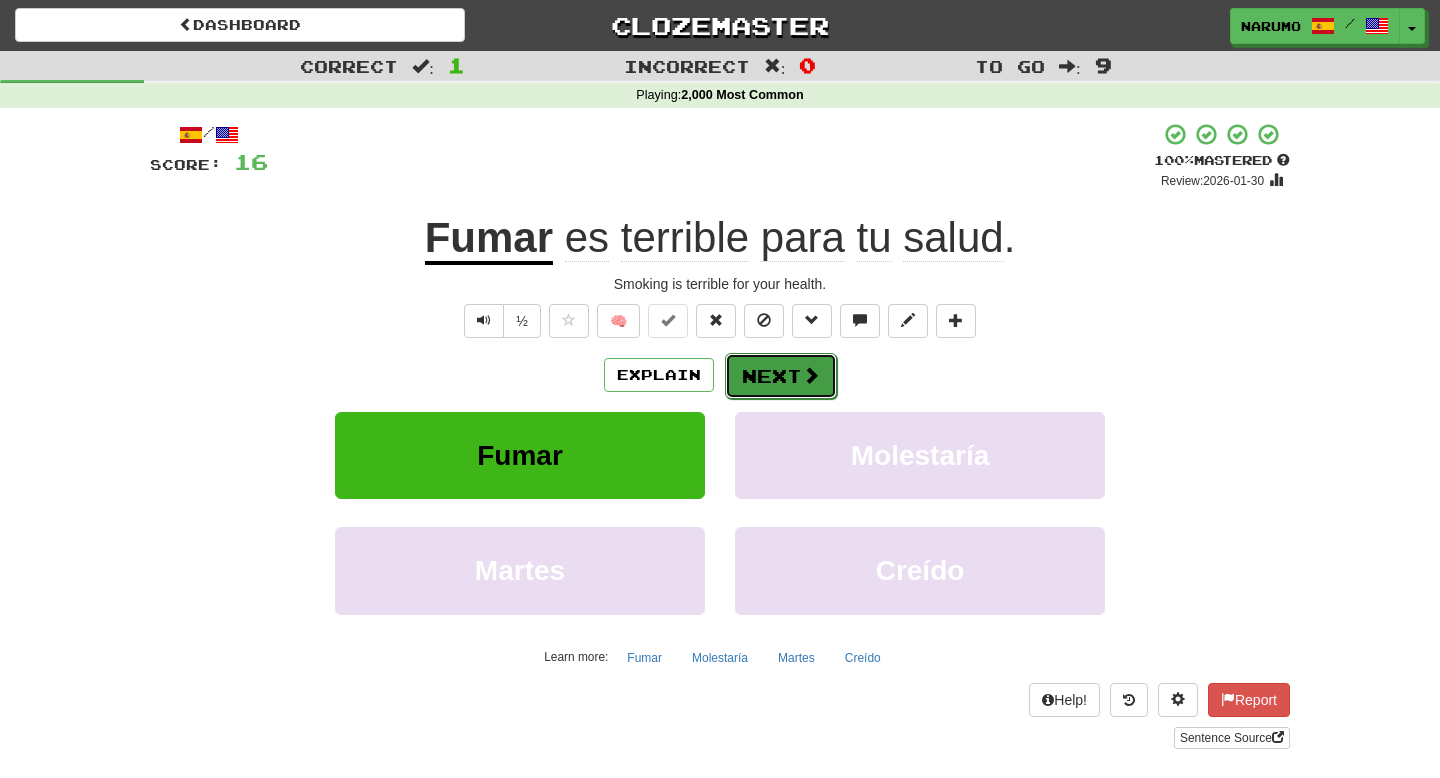 click on "Next" at bounding box center (781, 376) 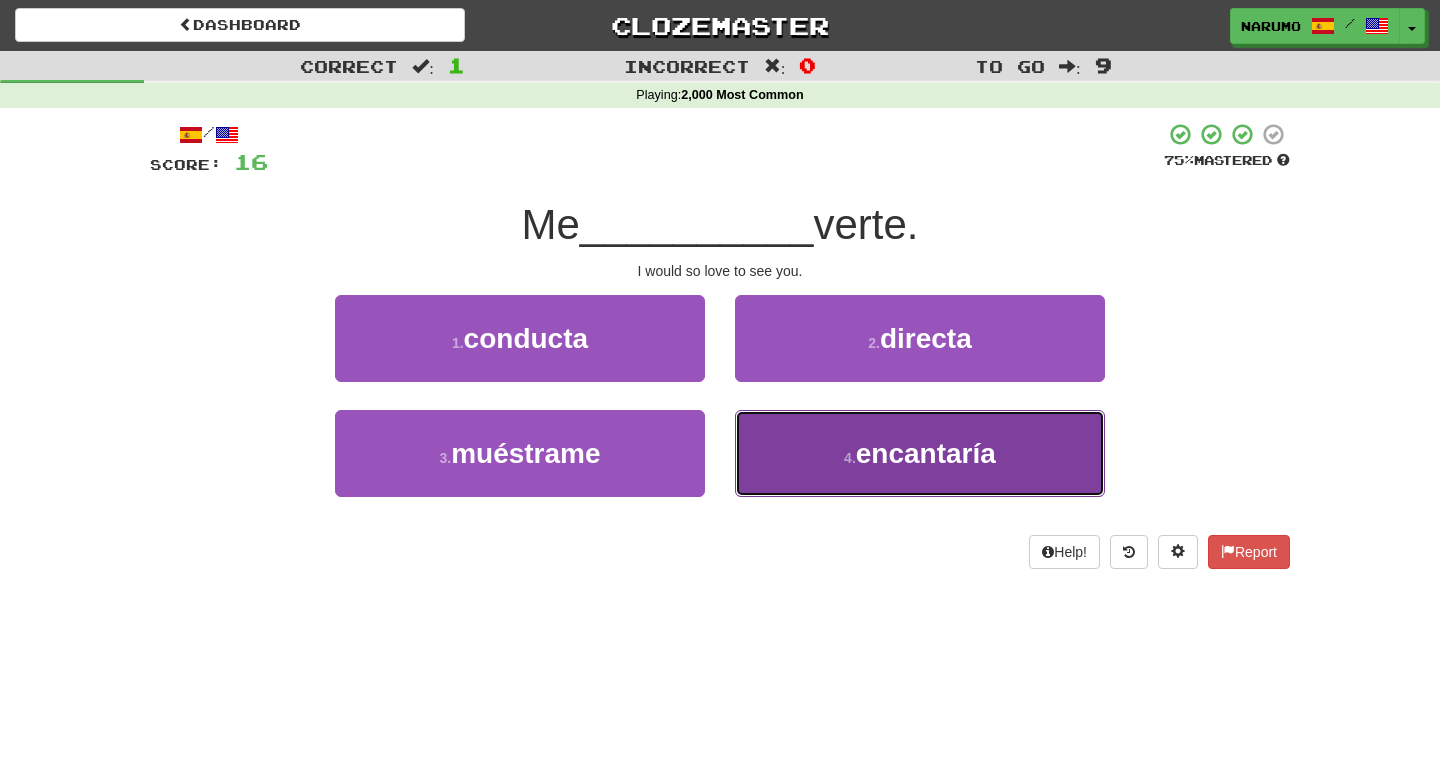 click on "4 ." at bounding box center [850, 458] 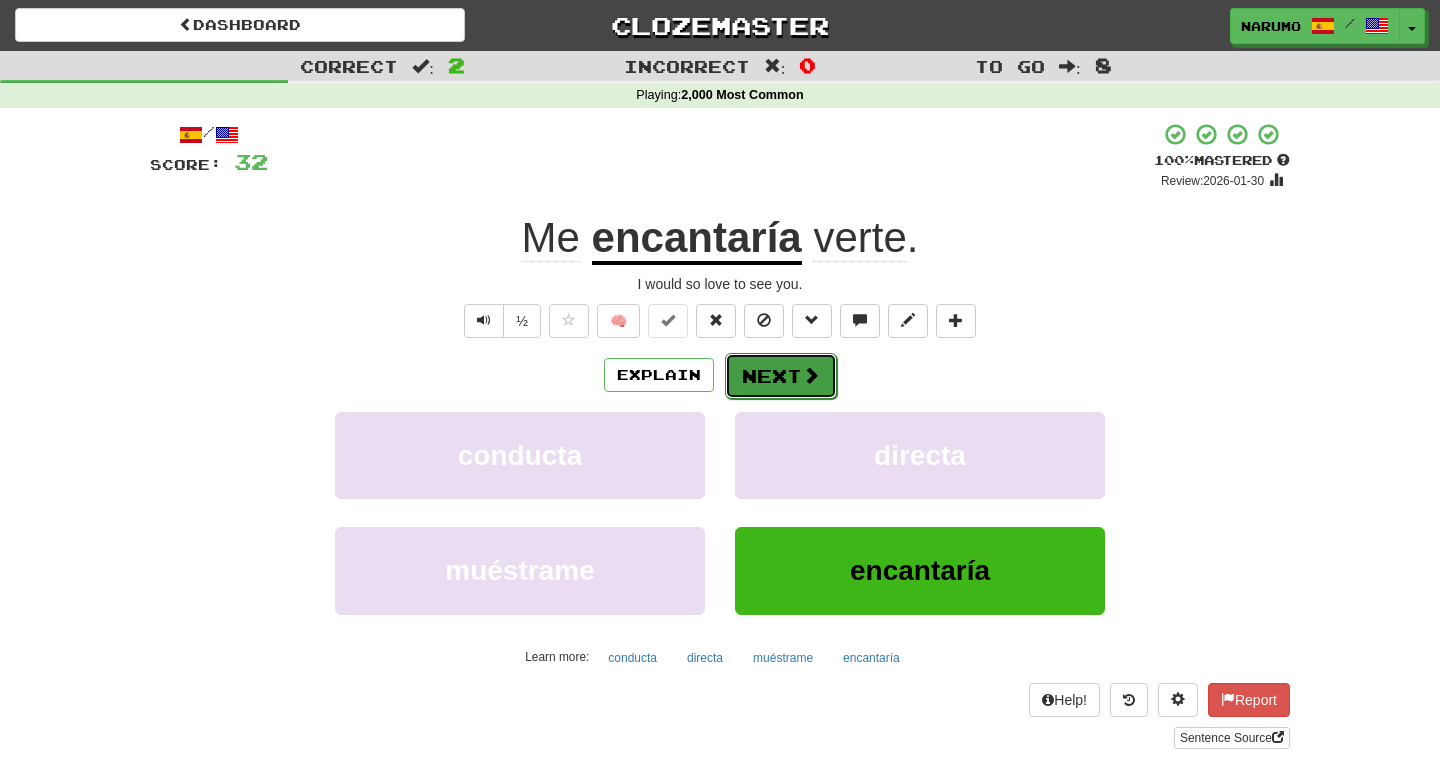 click on "Next" at bounding box center [781, 376] 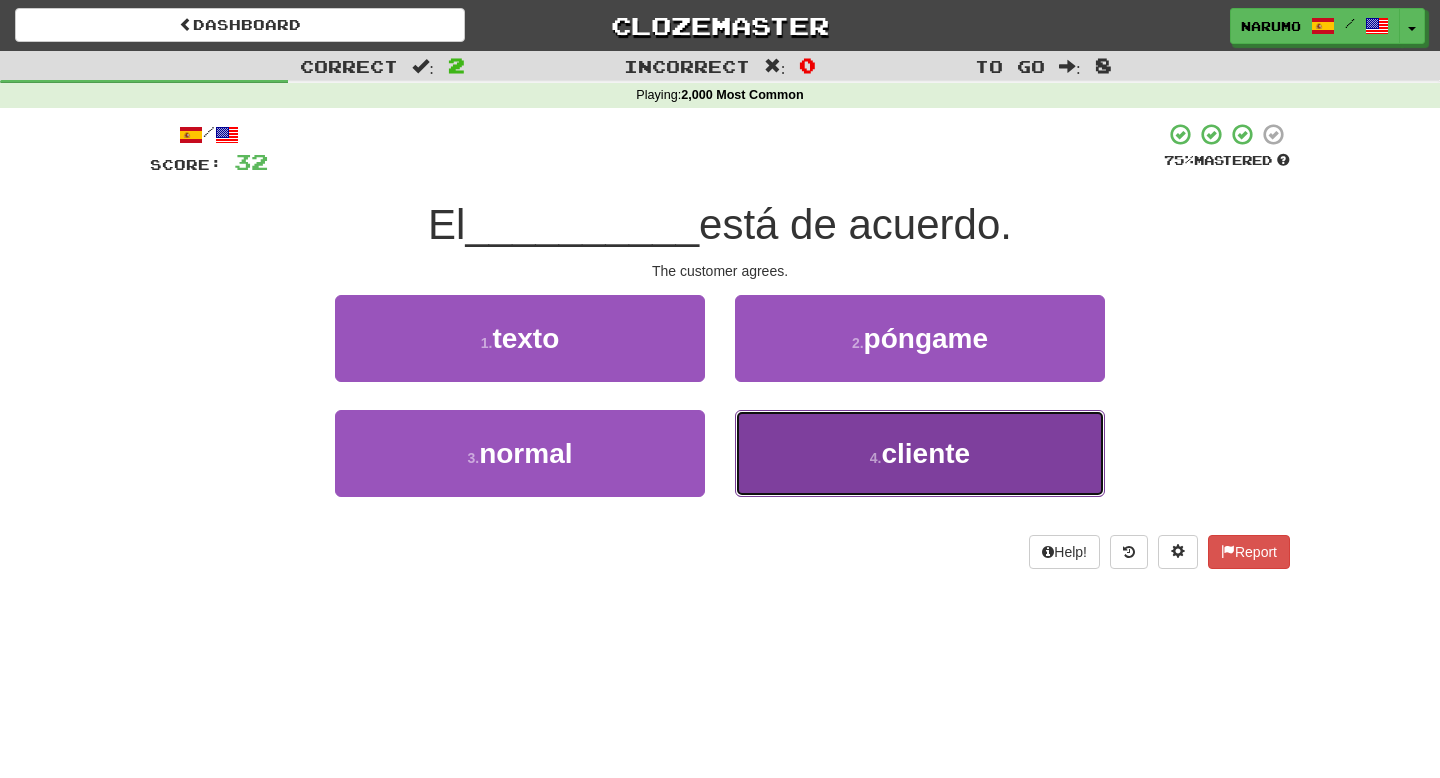 click on "4 .  cliente" at bounding box center (920, 453) 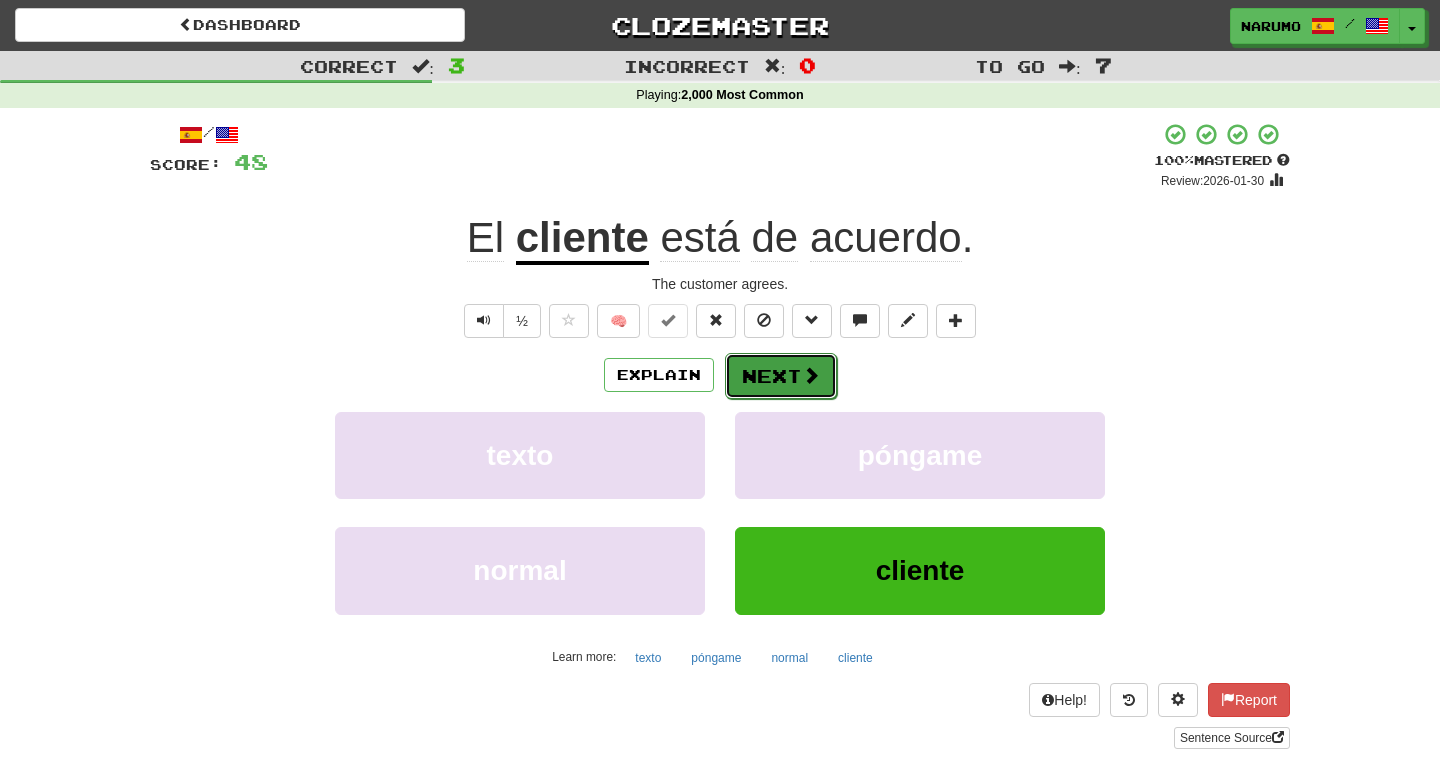 click on "Next" at bounding box center [781, 376] 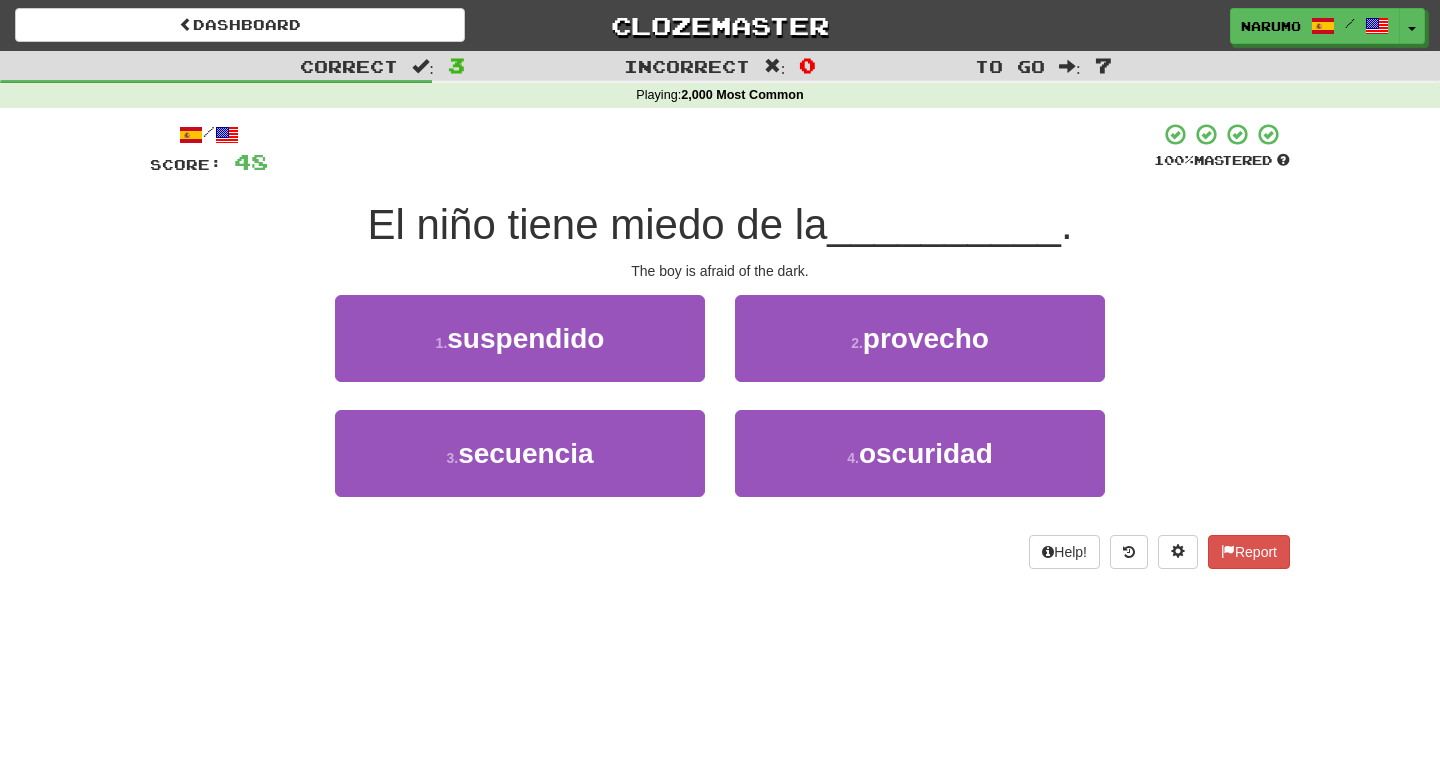 click on "4 .  oscuridad" at bounding box center [920, 467] 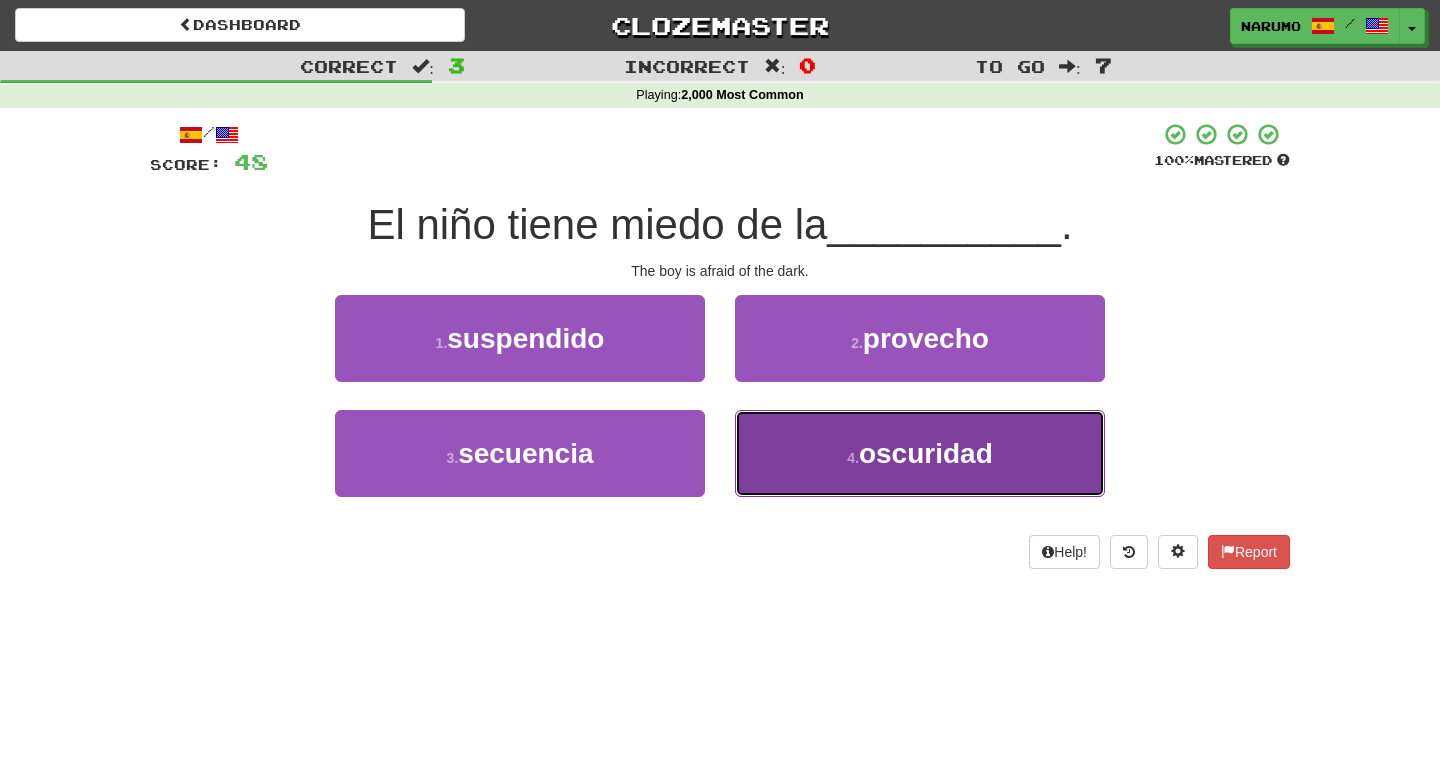 click on "4 .  oscuridad" at bounding box center (920, 453) 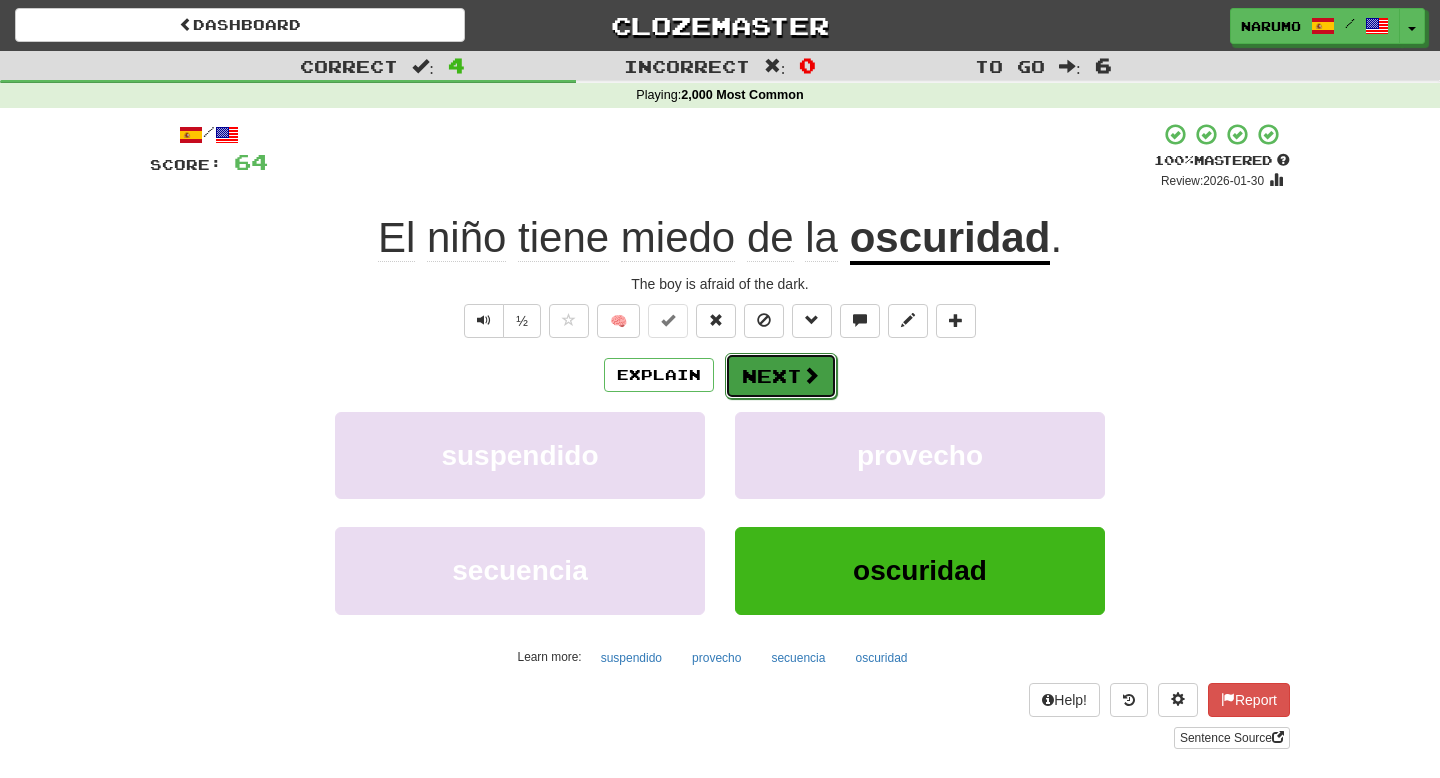 click on "Next" at bounding box center [781, 376] 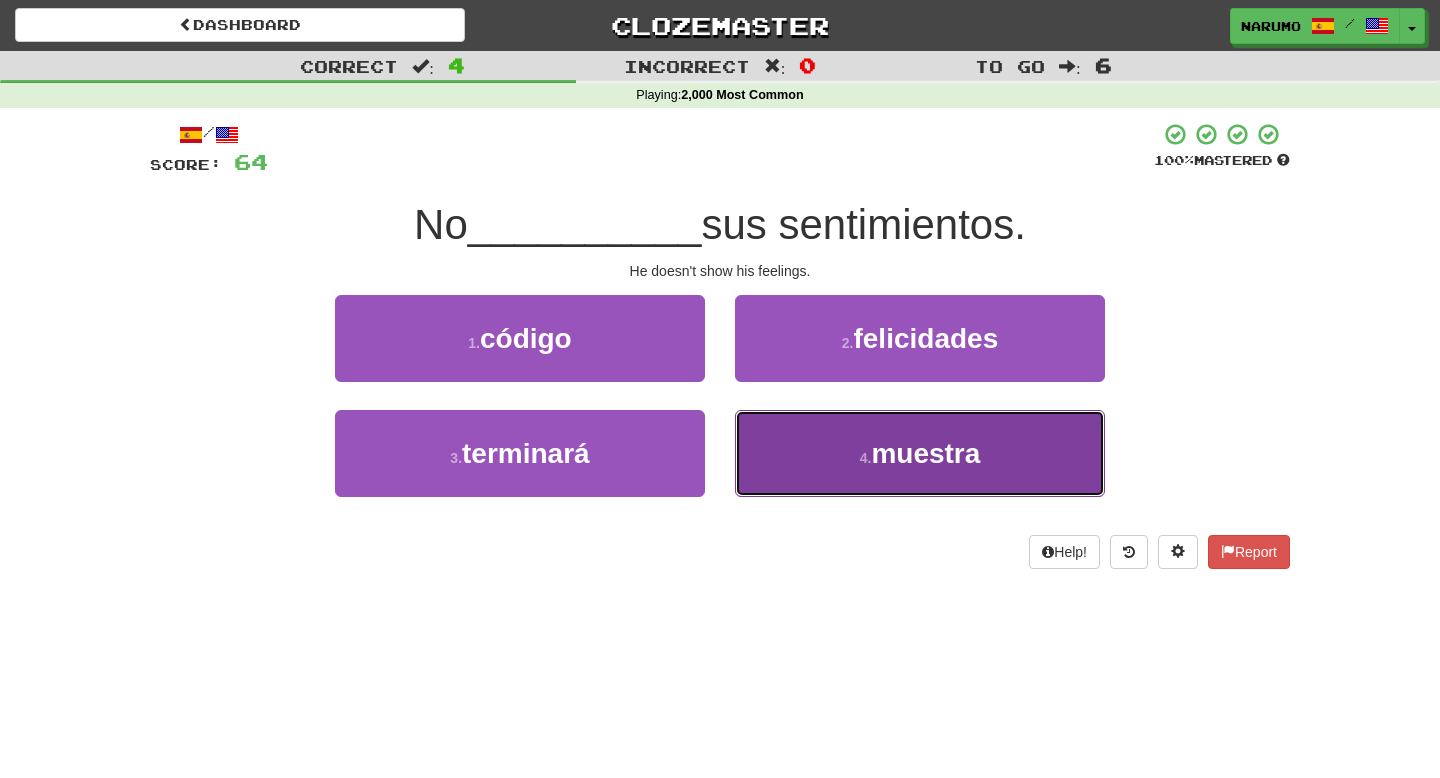 click on "4 .  muestra" at bounding box center (920, 453) 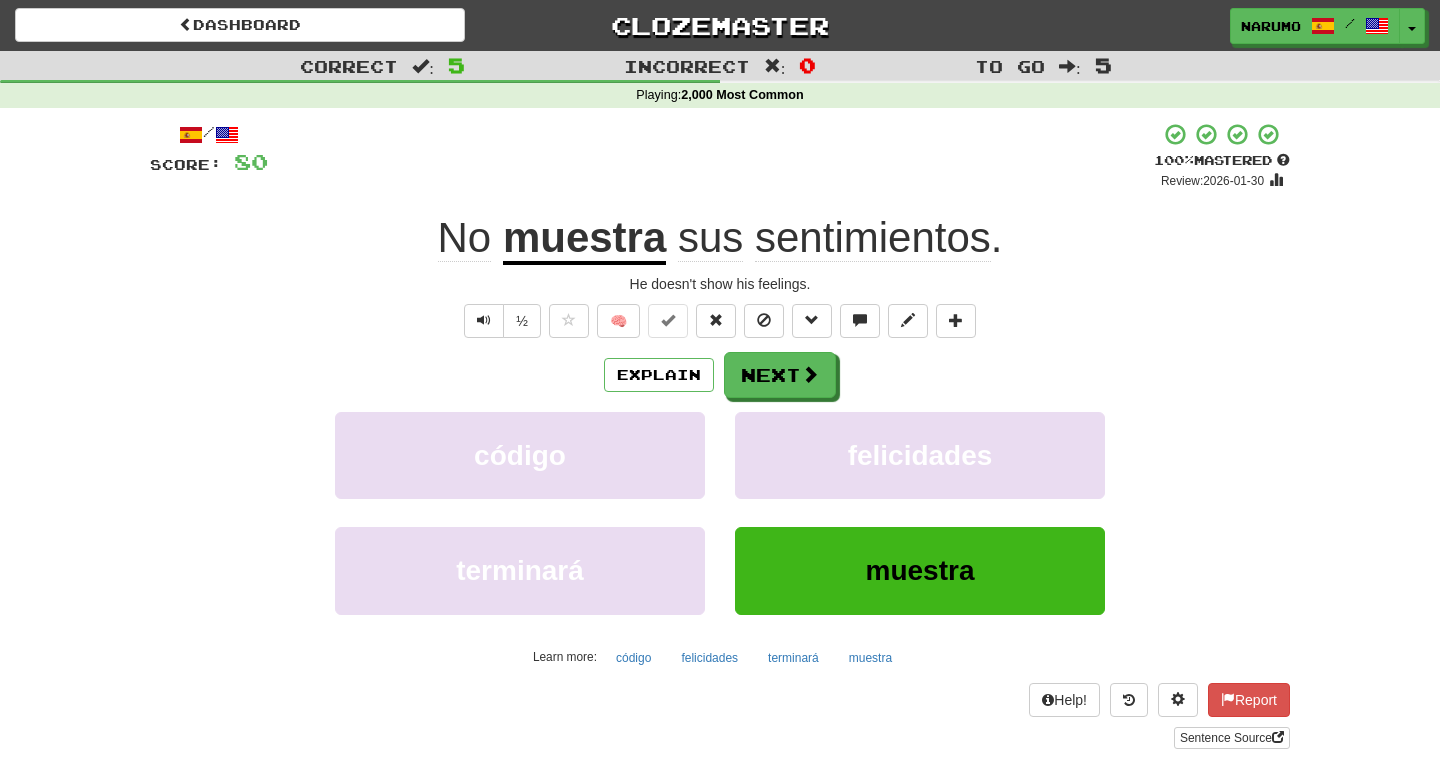 click on "Explain Next código felicidades terminará muestra Learn more: código felicidades terminará muestra" at bounding box center [720, 512] 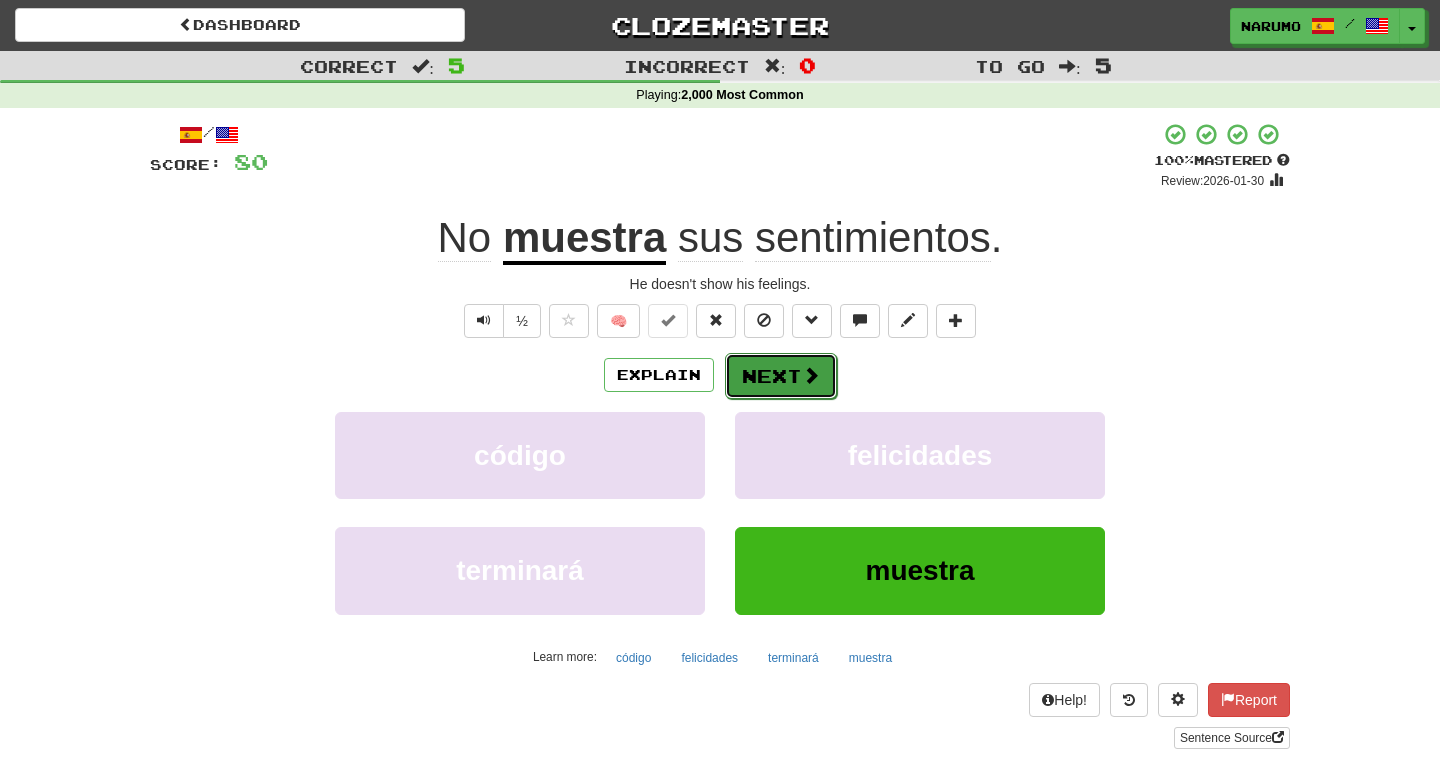 click on "Next" at bounding box center (781, 376) 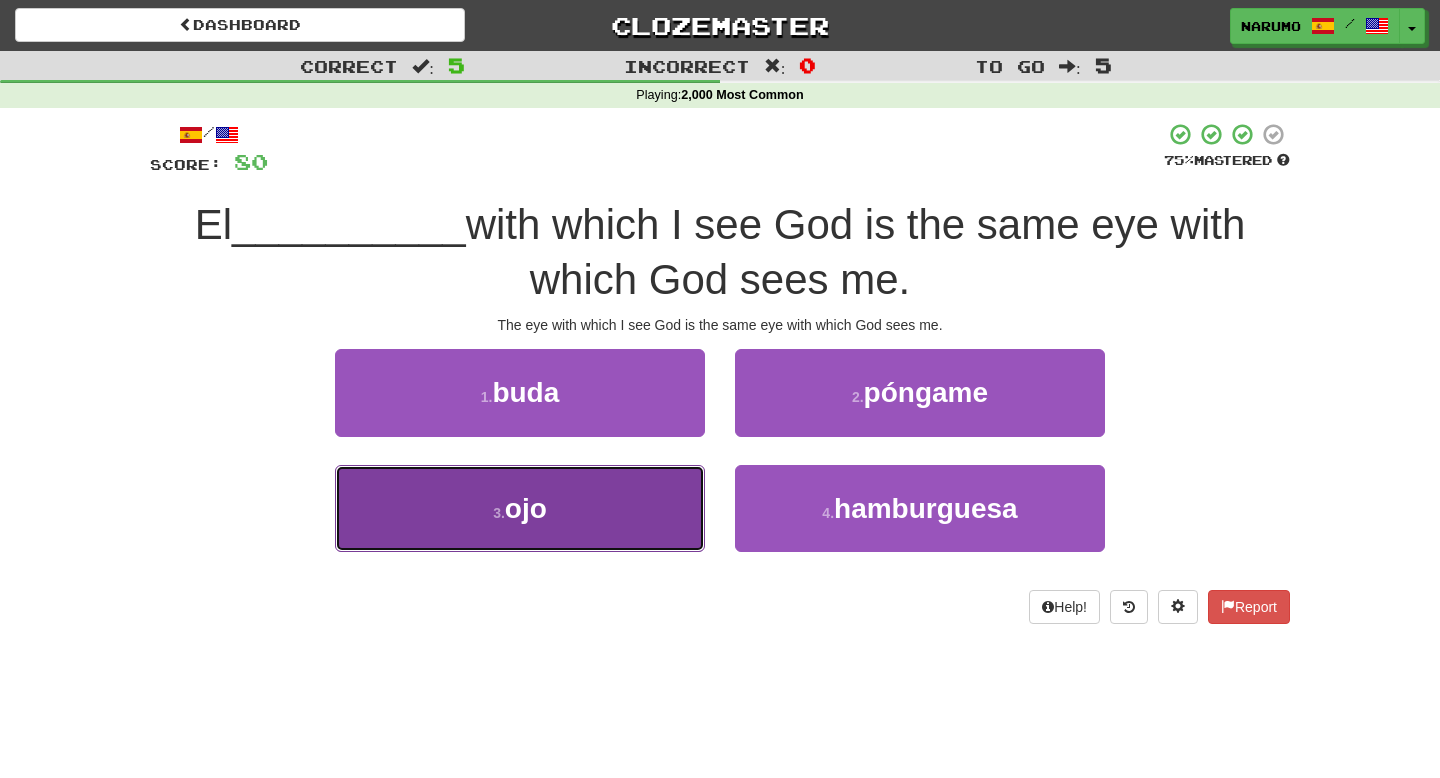 click on "3 .  ojo" at bounding box center [520, 508] 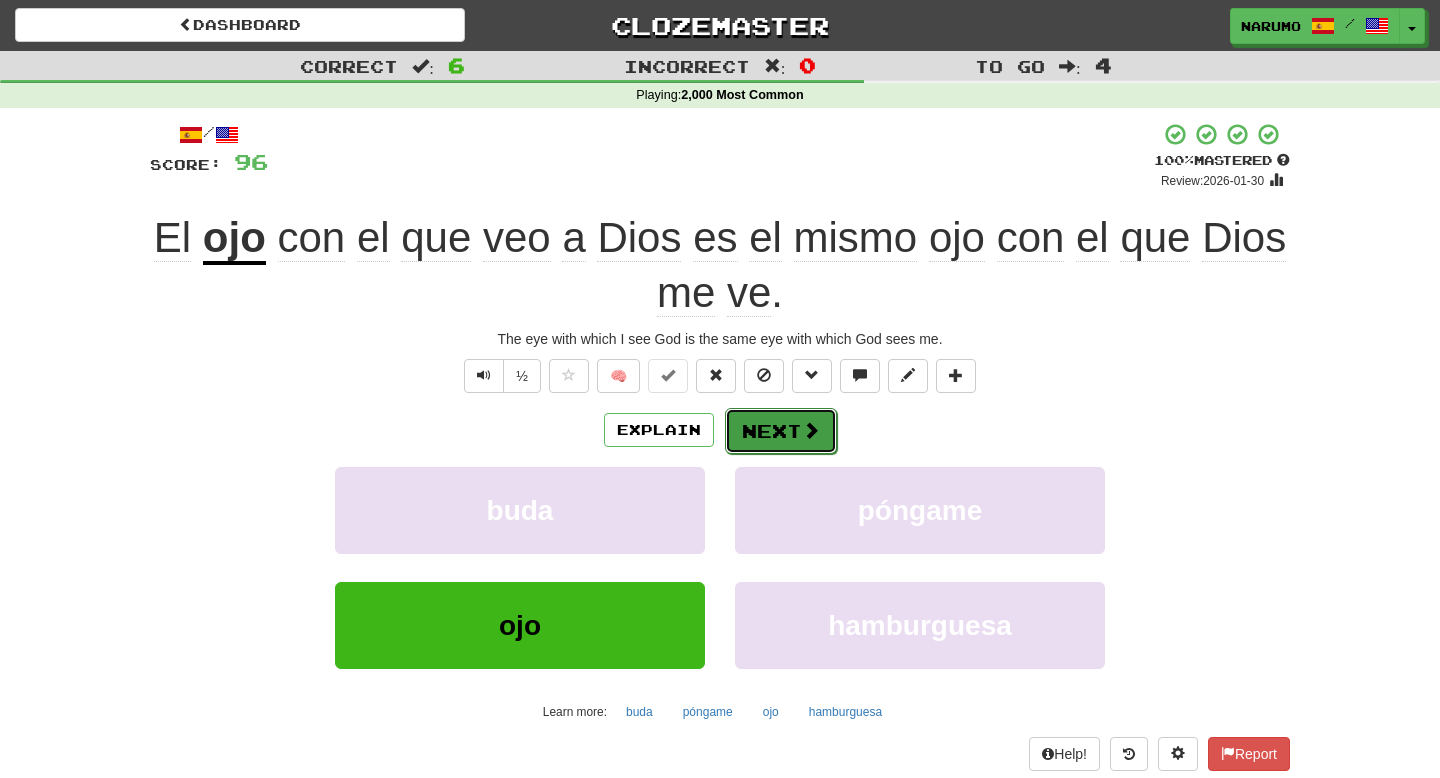 click on "Next" at bounding box center (781, 431) 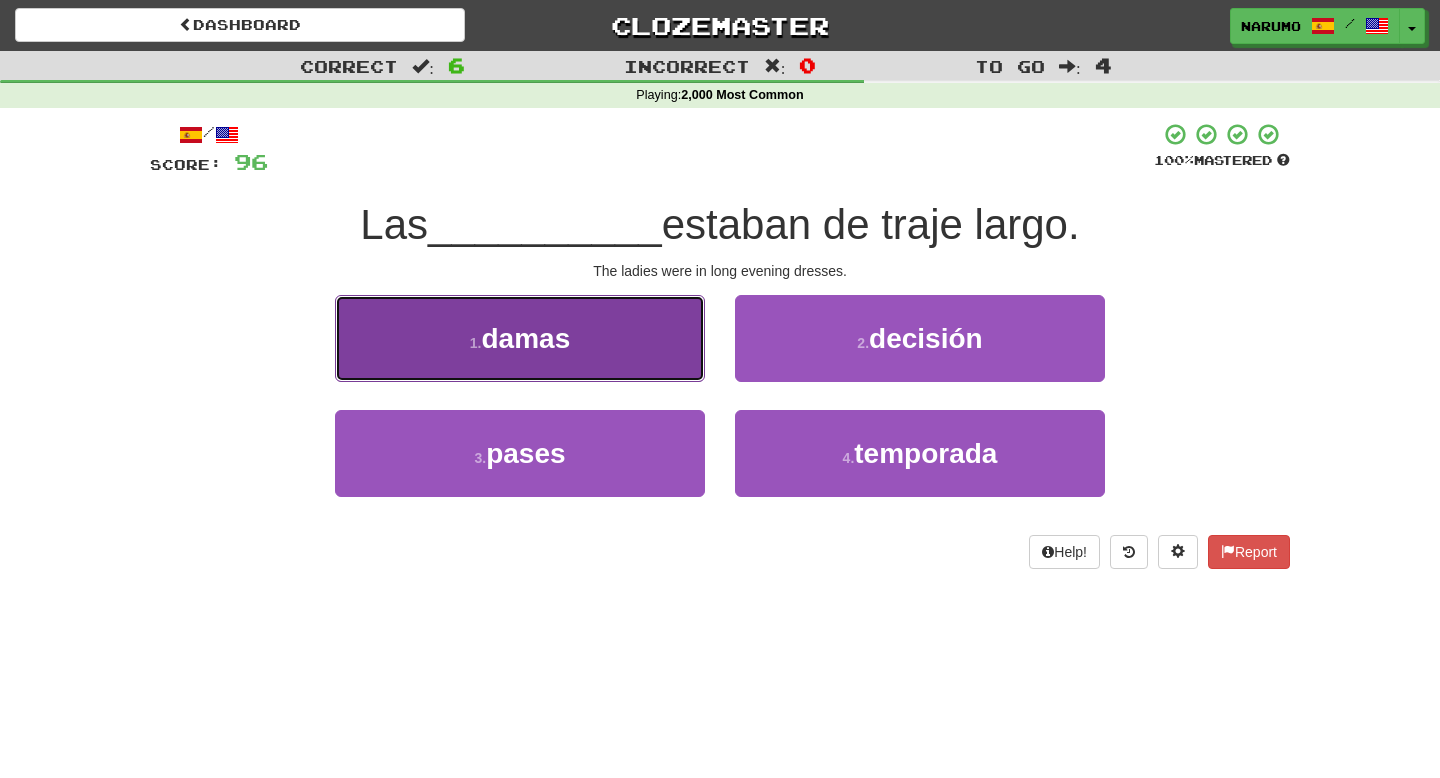 click on "1 .  damas" at bounding box center (520, 338) 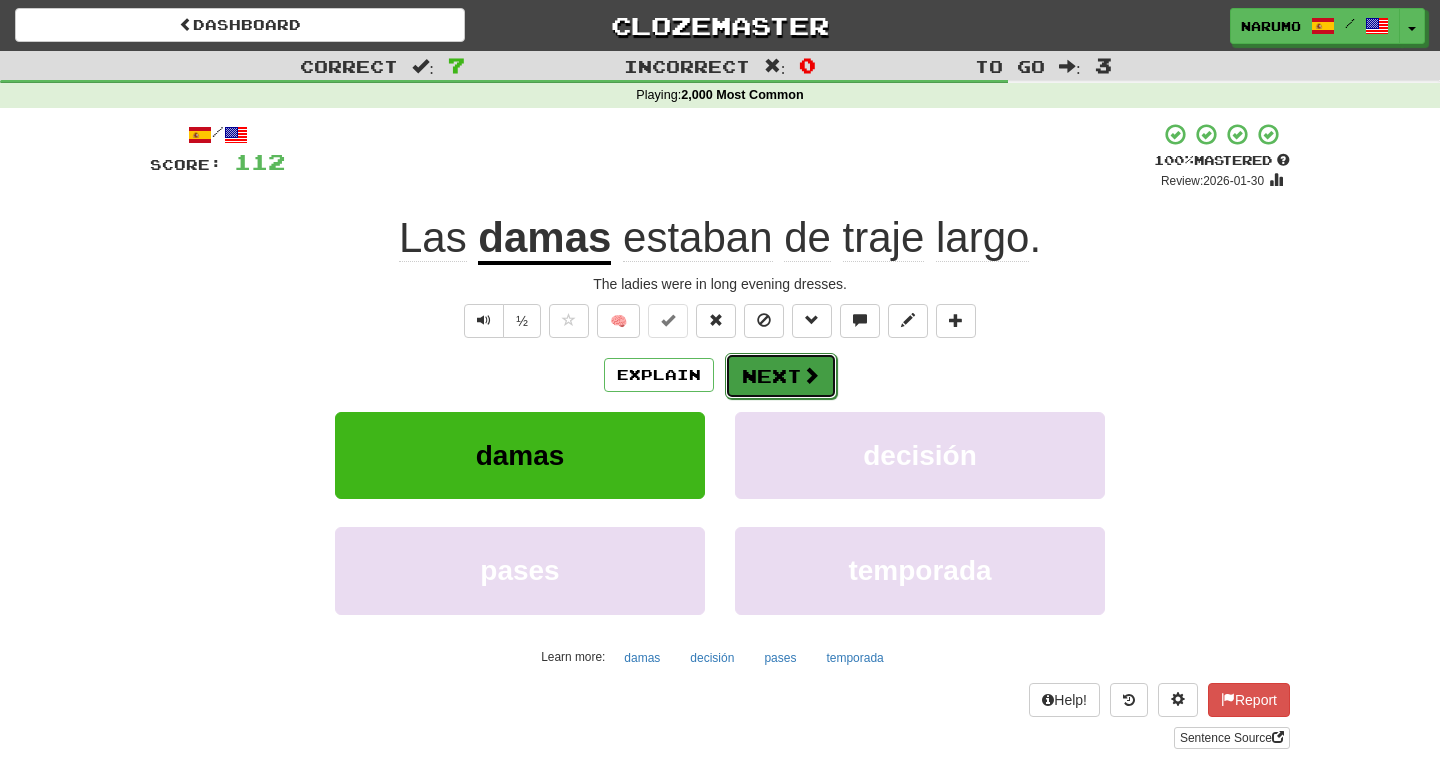 click on "Next" at bounding box center [781, 376] 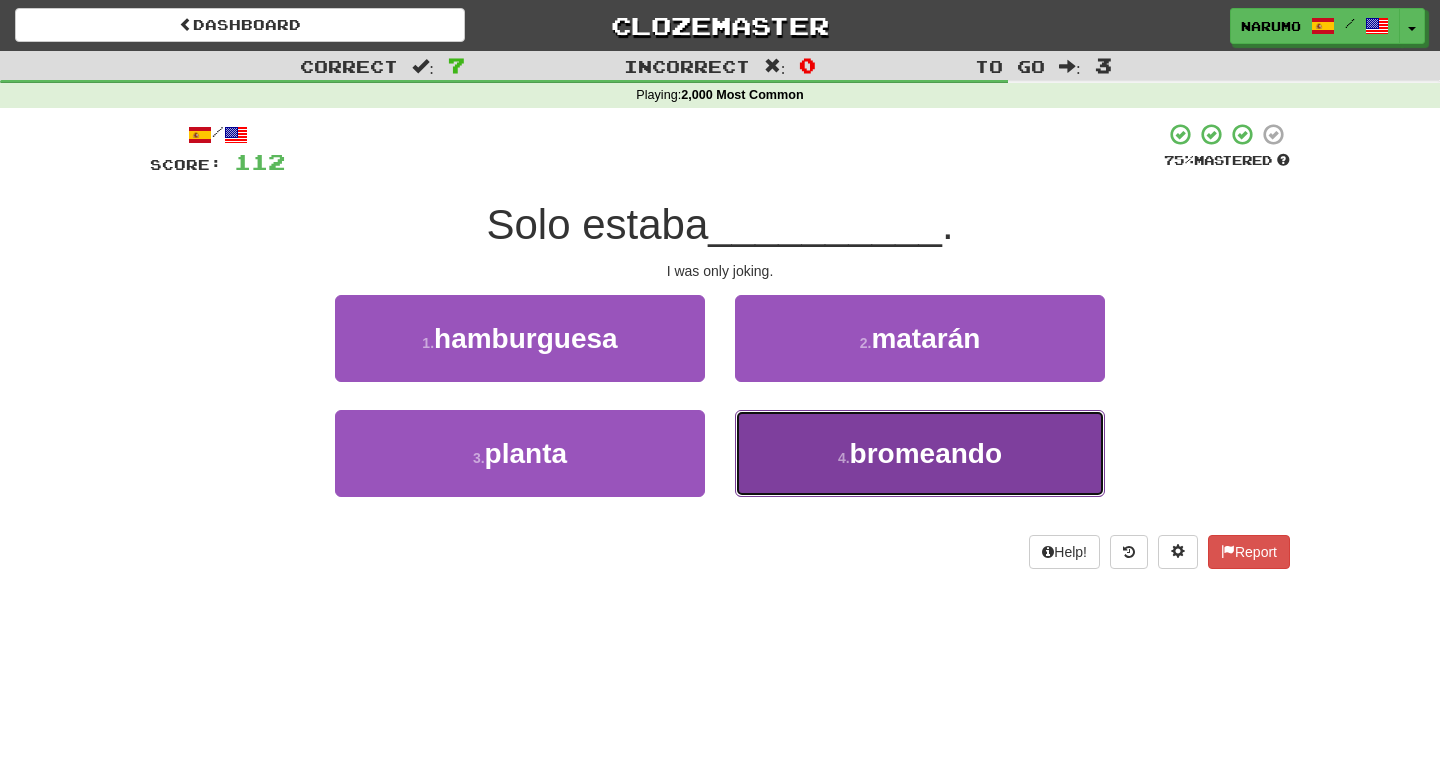 click on "4 .  bromeando" at bounding box center (920, 453) 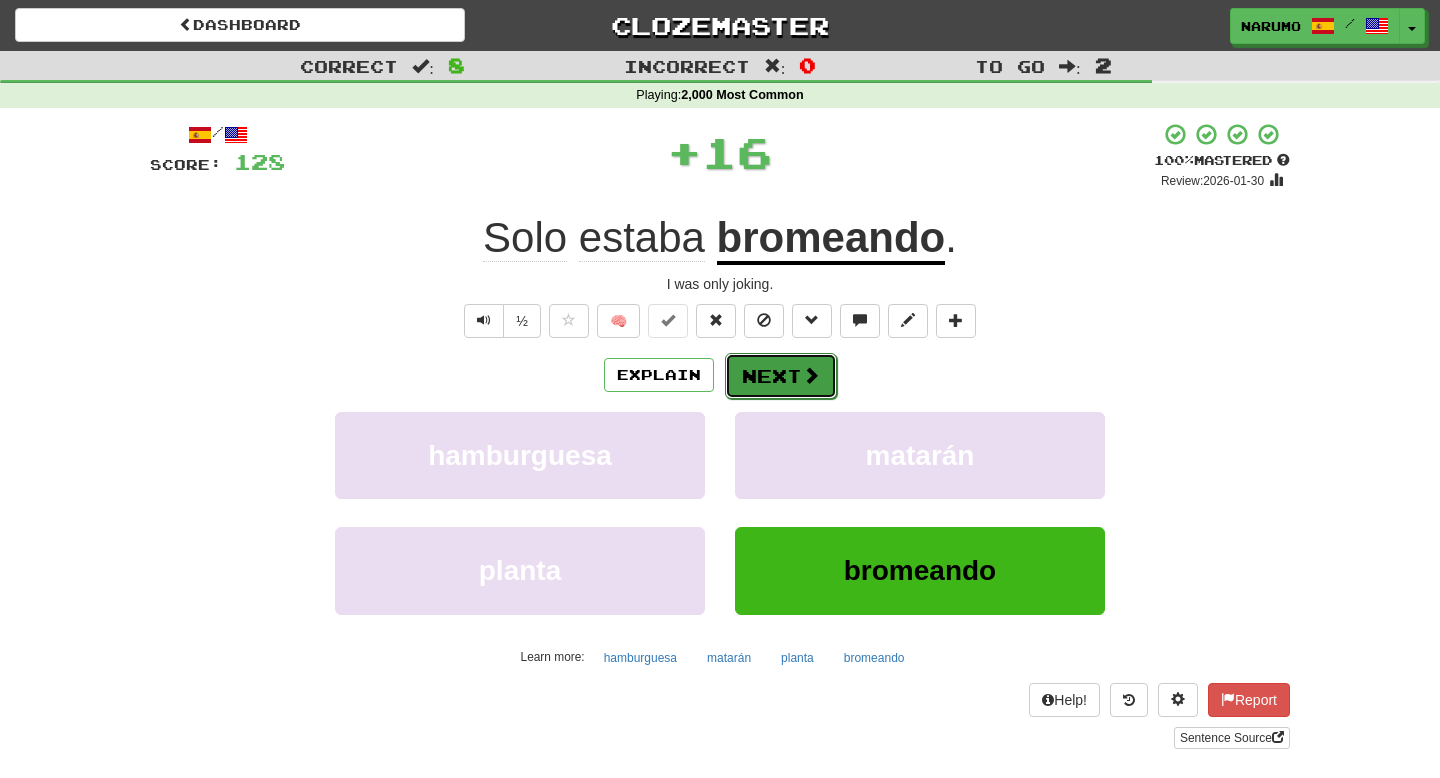 click at bounding box center [811, 375] 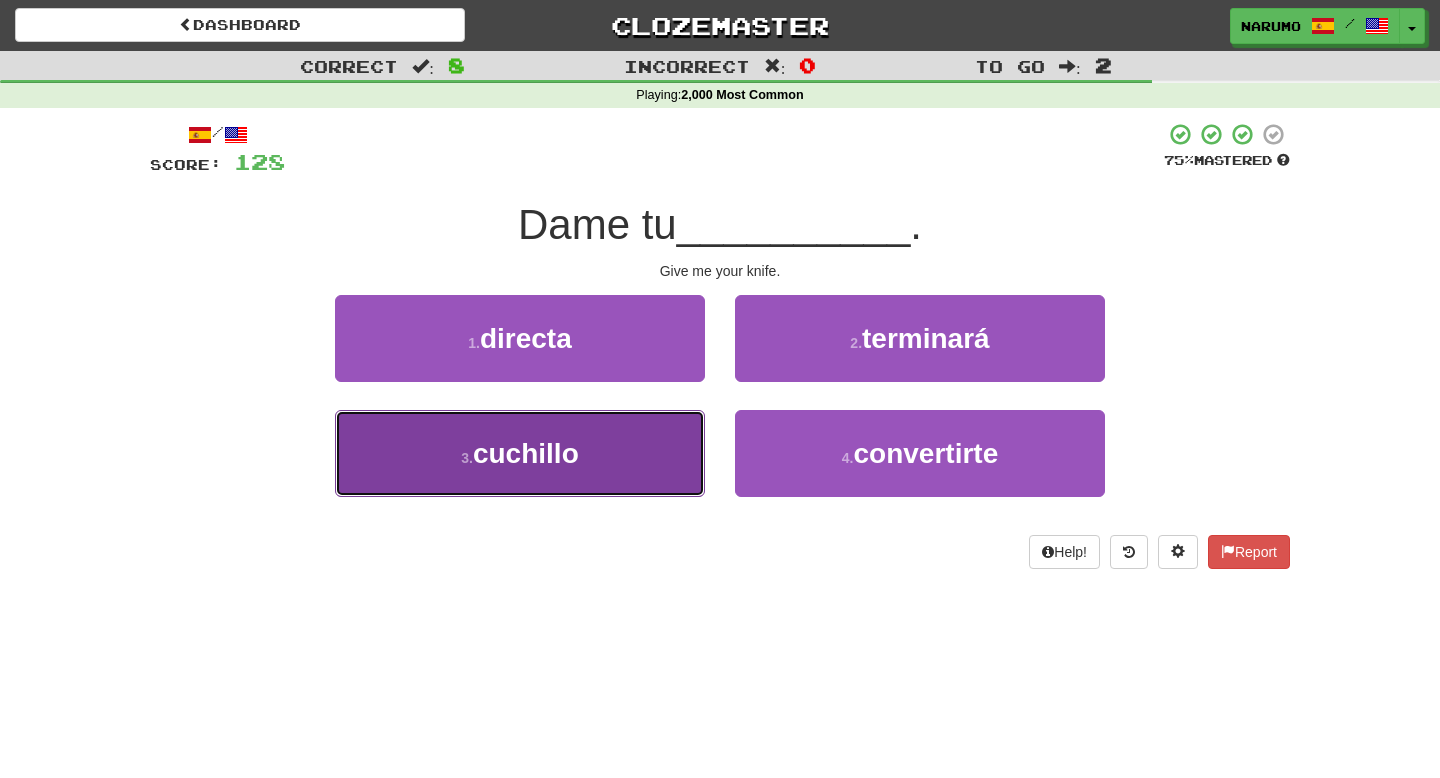 click on "3 .  cuchillo" at bounding box center [520, 453] 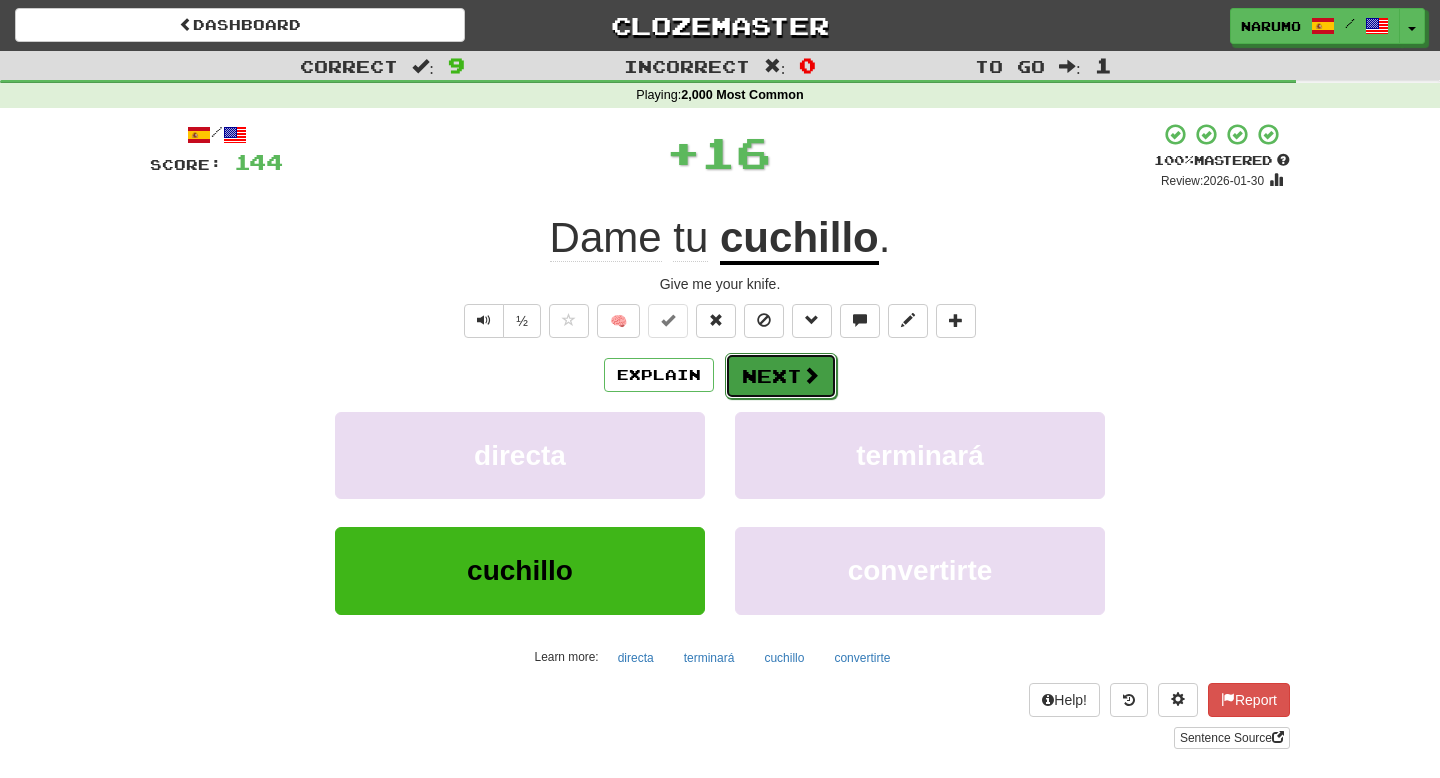 click on "Next" at bounding box center [781, 376] 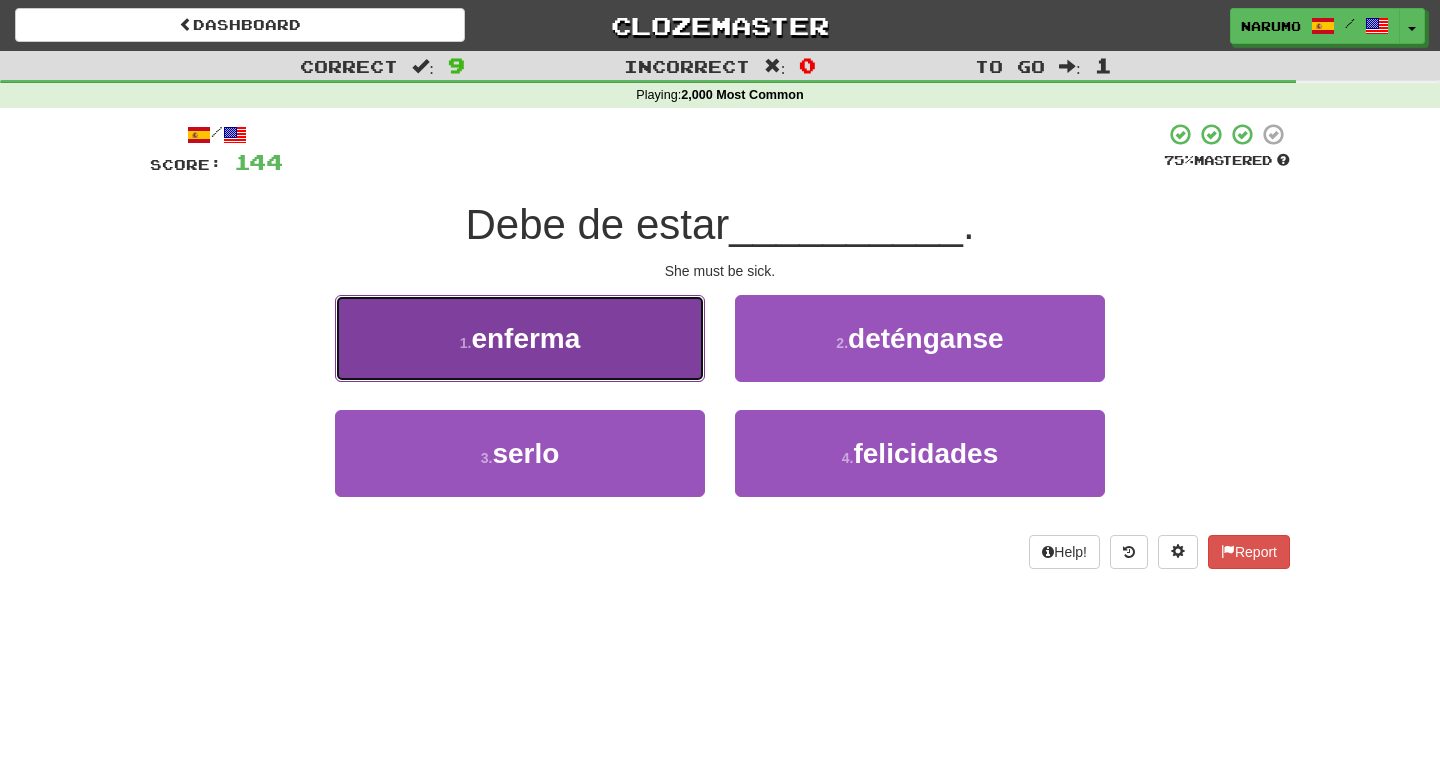 click on "1 .  enferma" at bounding box center (520, 338) 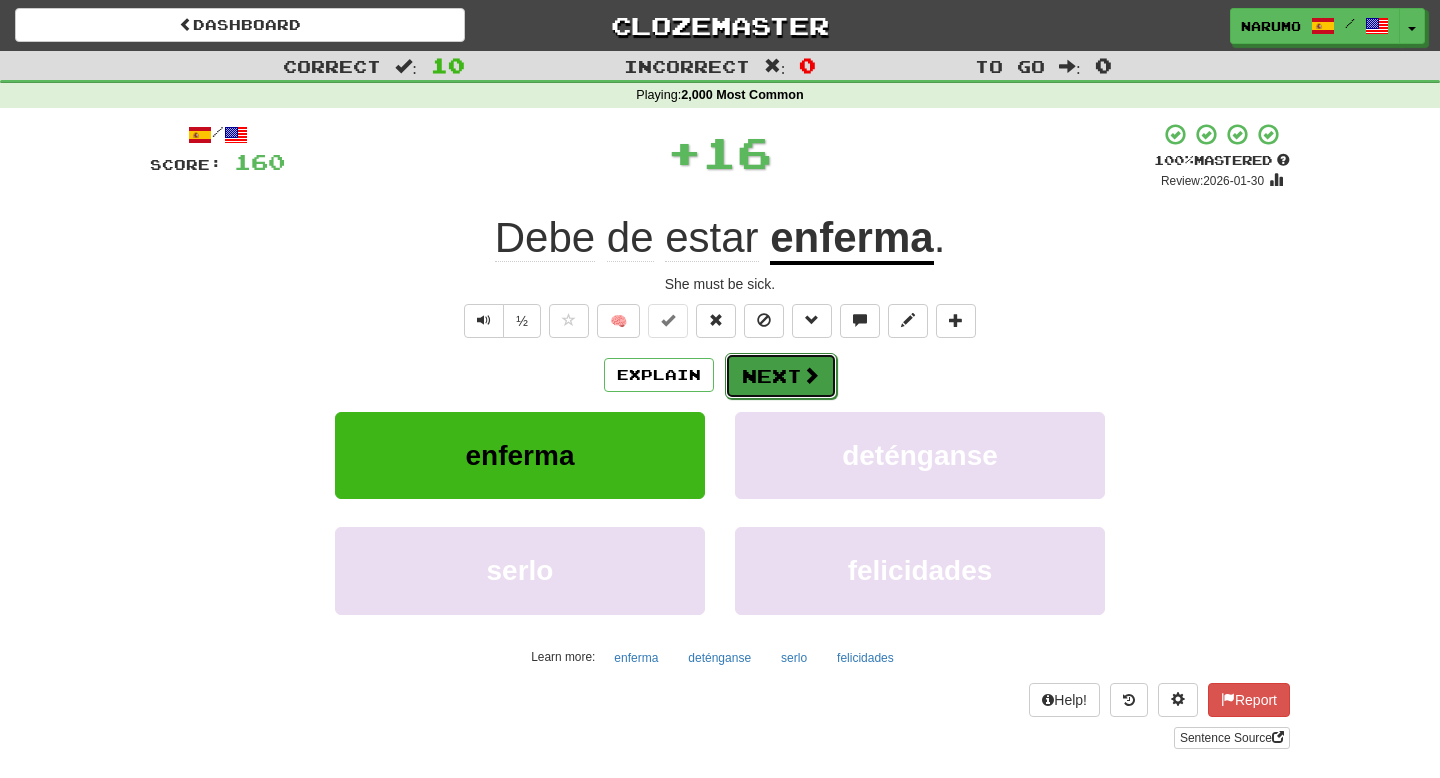 click on "Next" at bounding box center (781, 376) 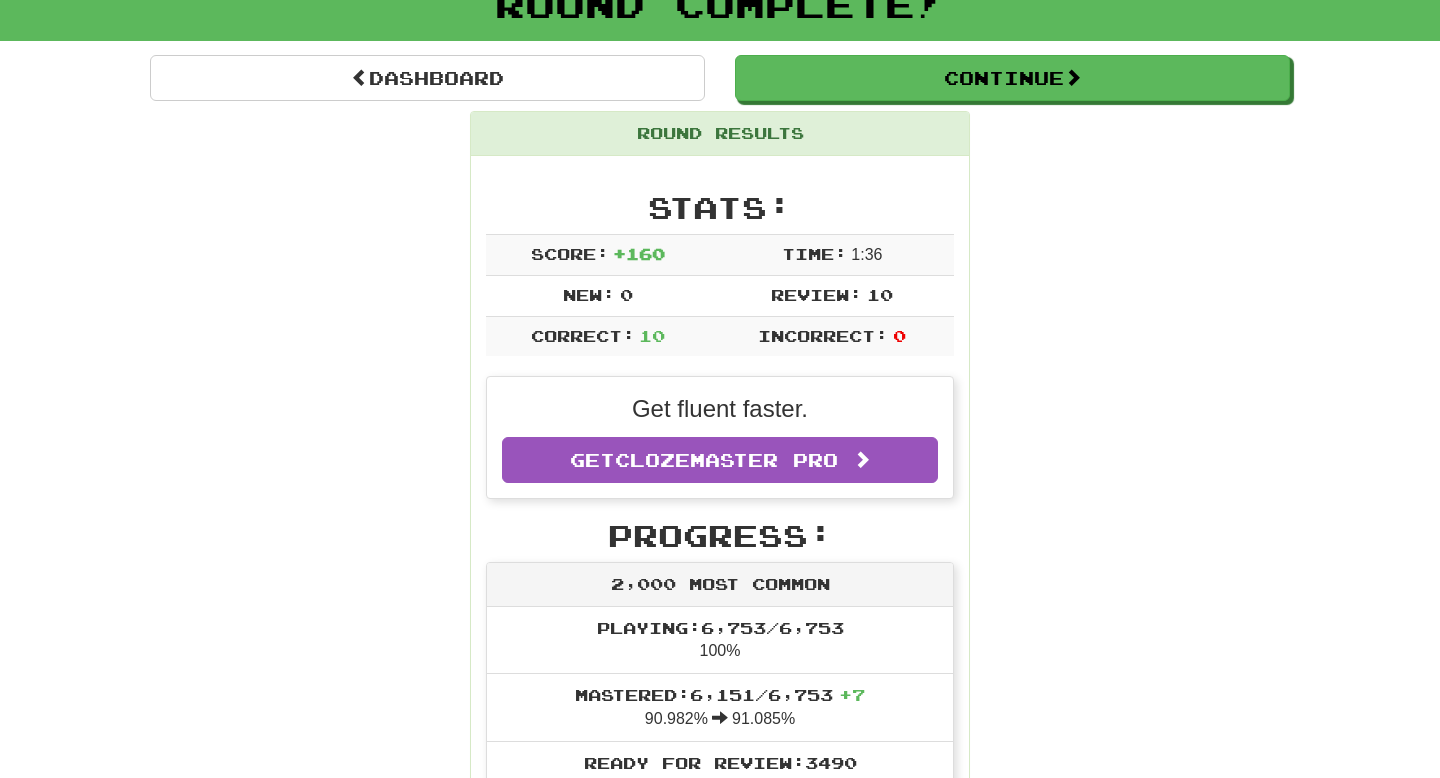 scroll, scrollTop: 0, scrollLeft: 0, axis: both 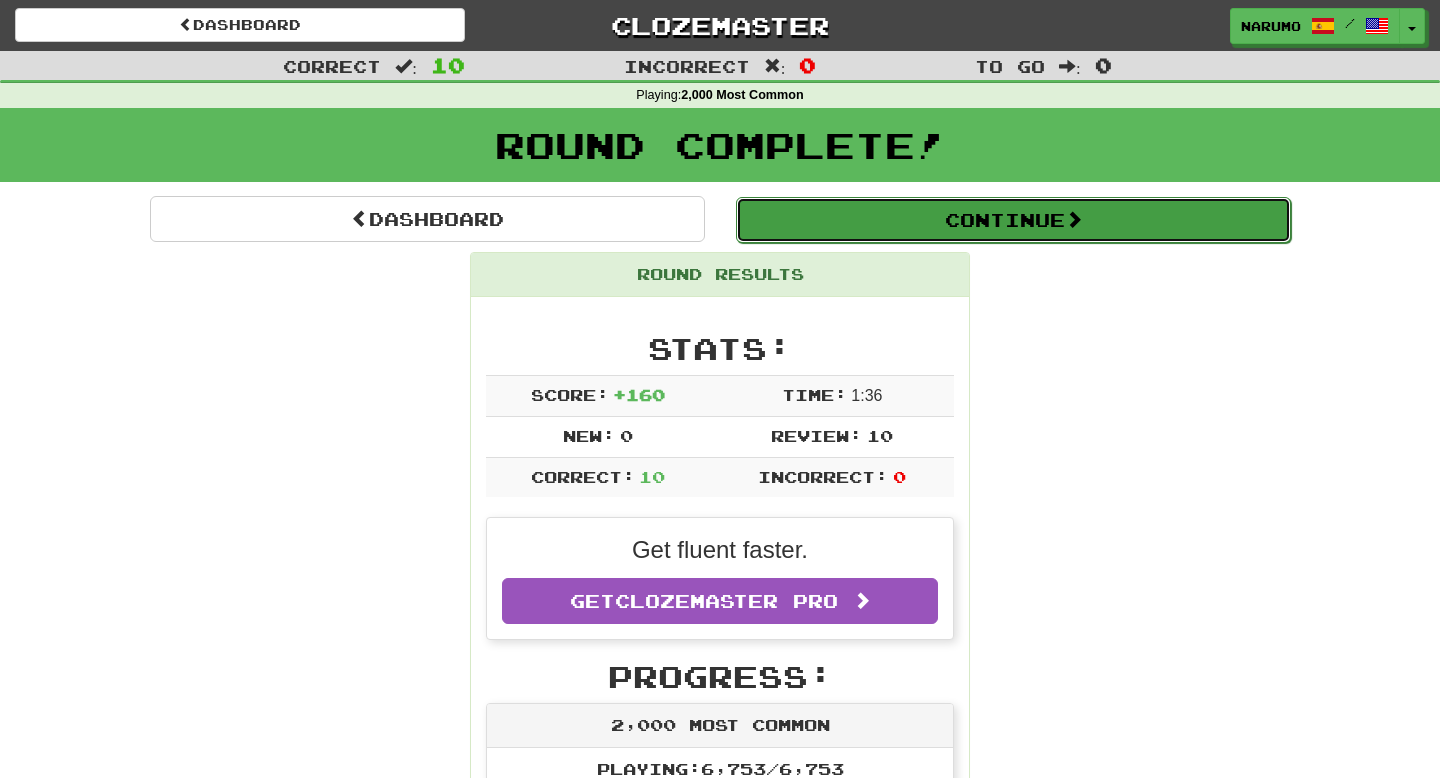 click on "Continue" at bounding box center (1013, 220) 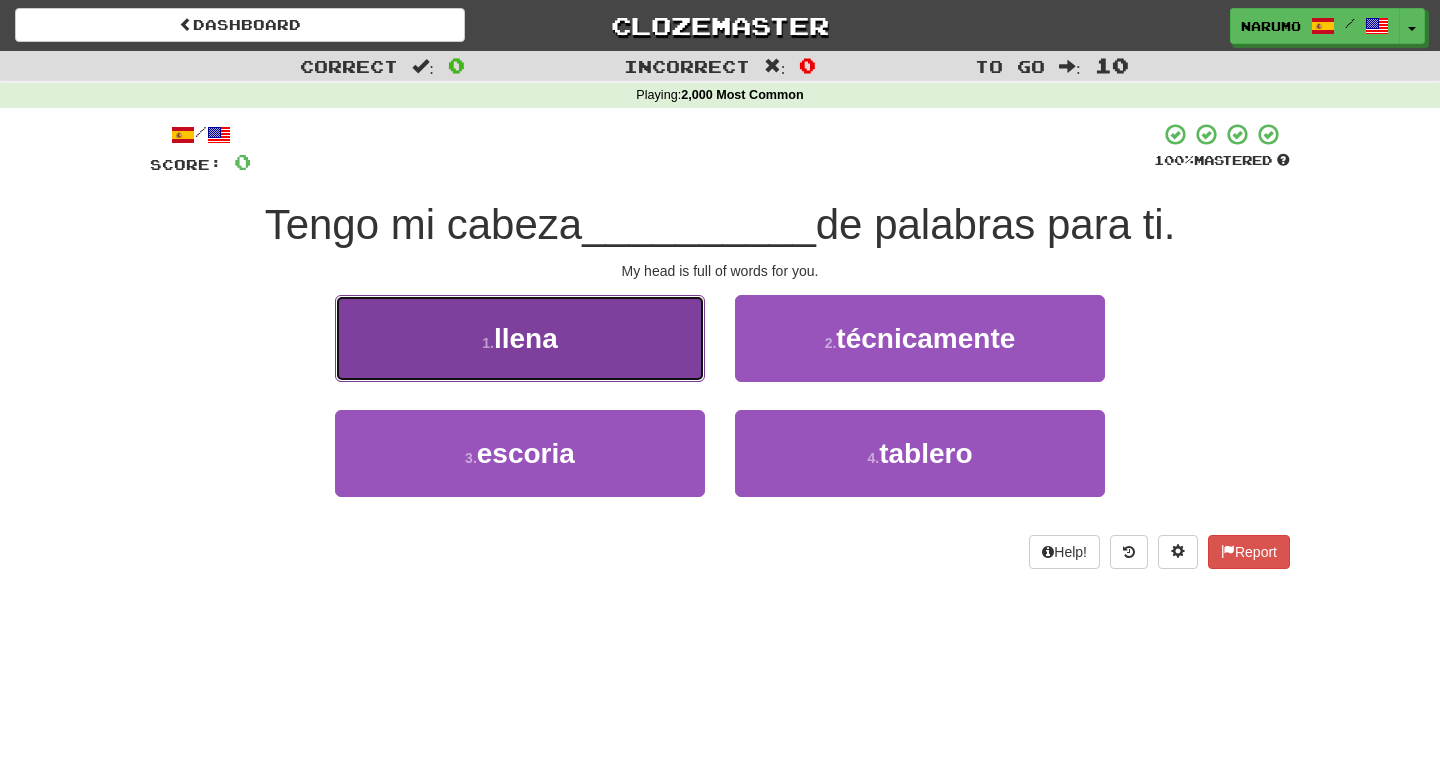 click on "1 .  llena" at bounding box center [520, 338] 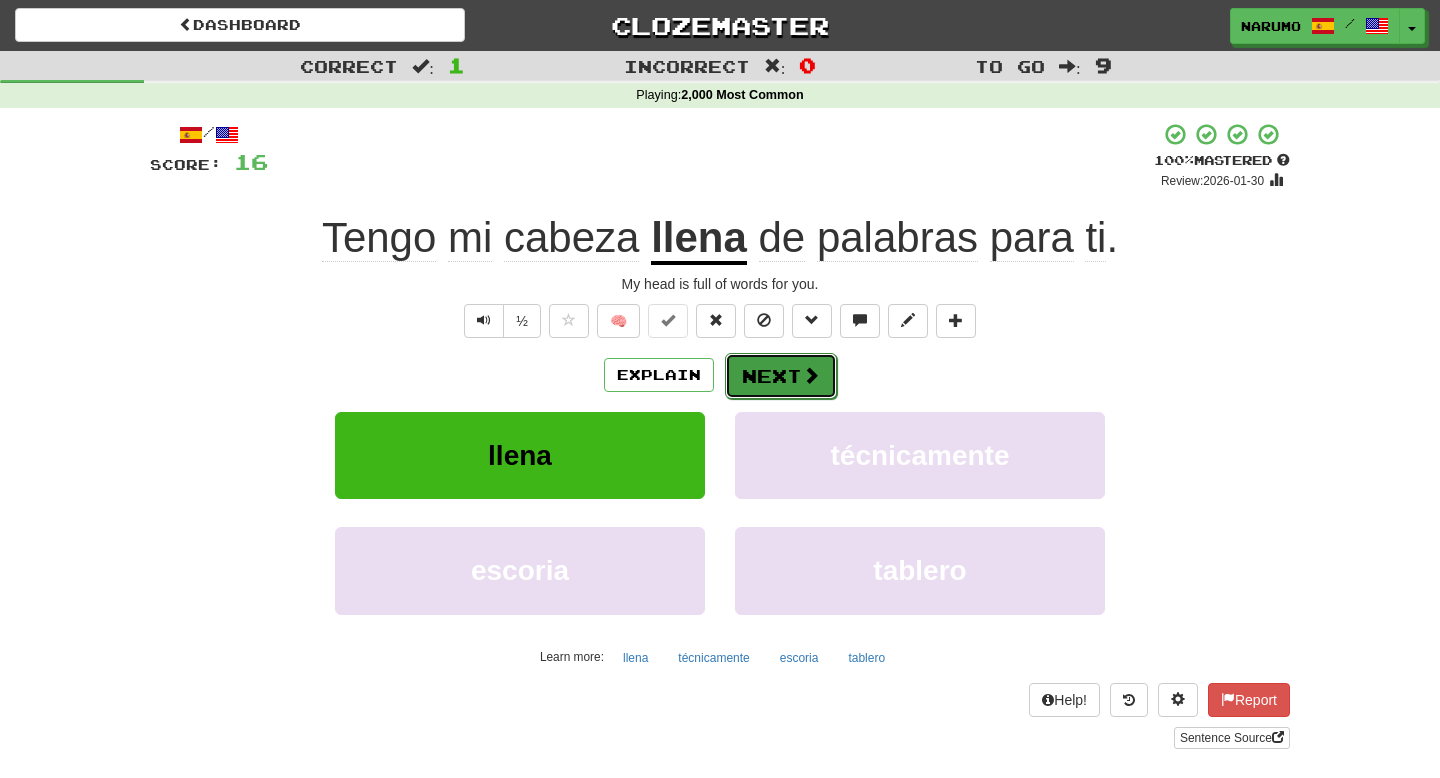 click on "Next" at bounding box center (781, 376) 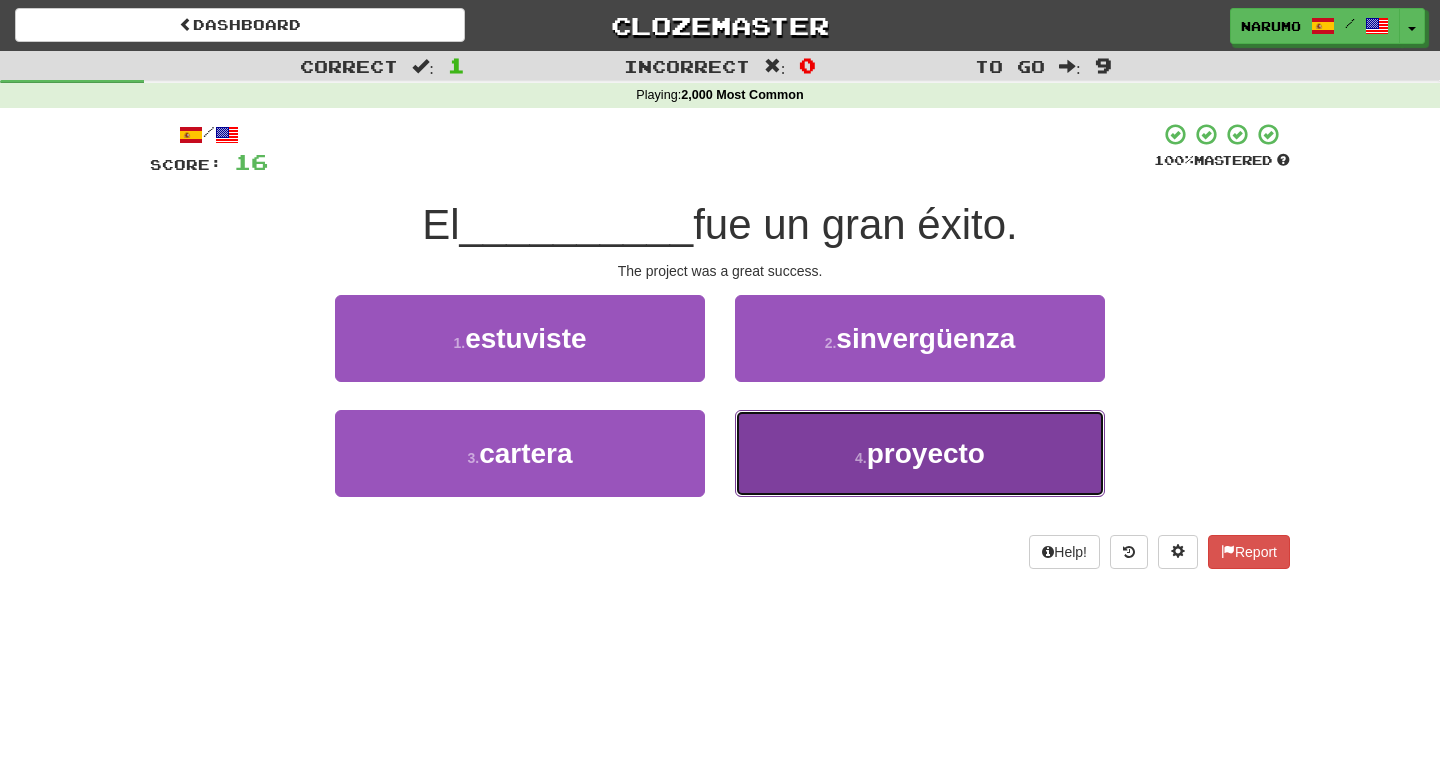click on "4 .  proyecto" at bounding box center [920, 453] 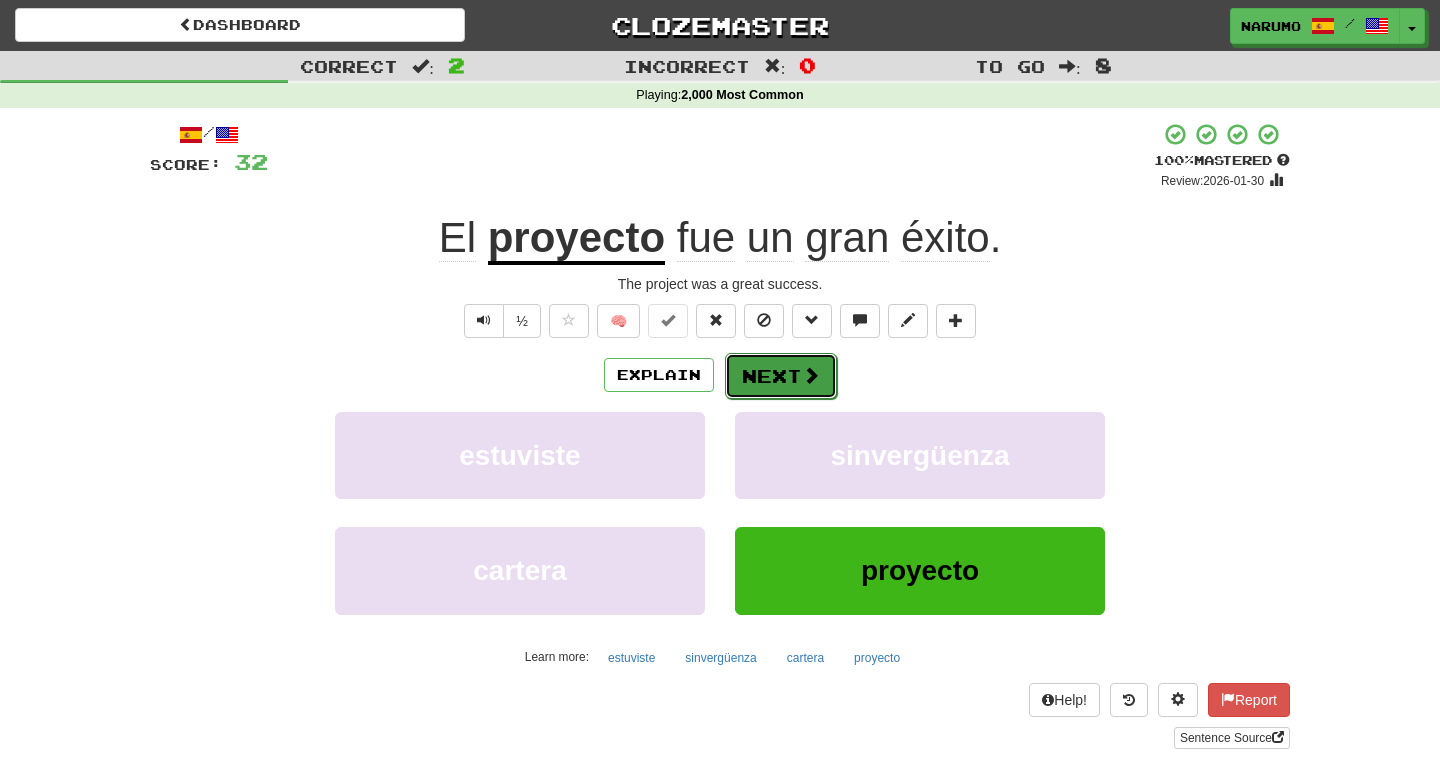 click on "Next" at bounding box center [781, 376] 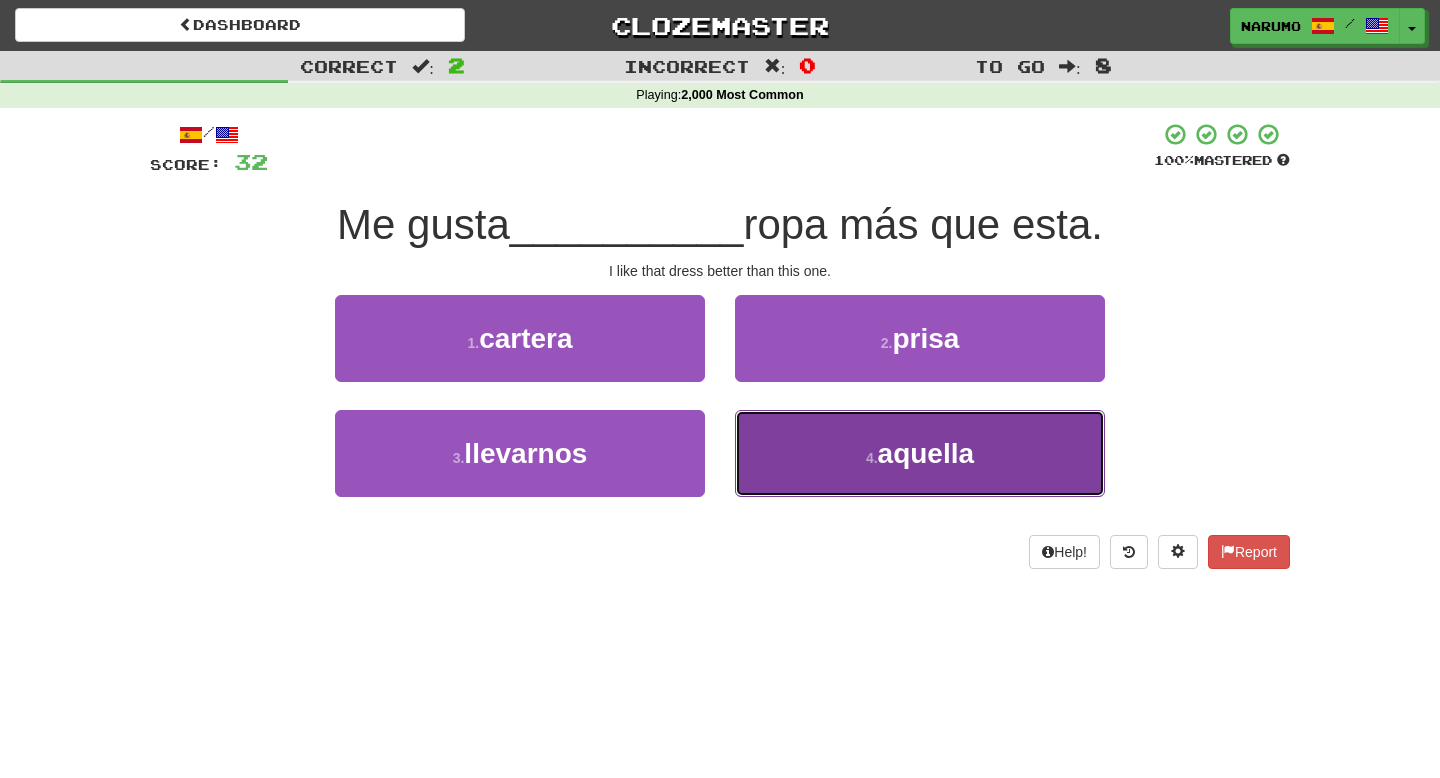 click on "4 .  aquella" at bounding box center [920, 453] 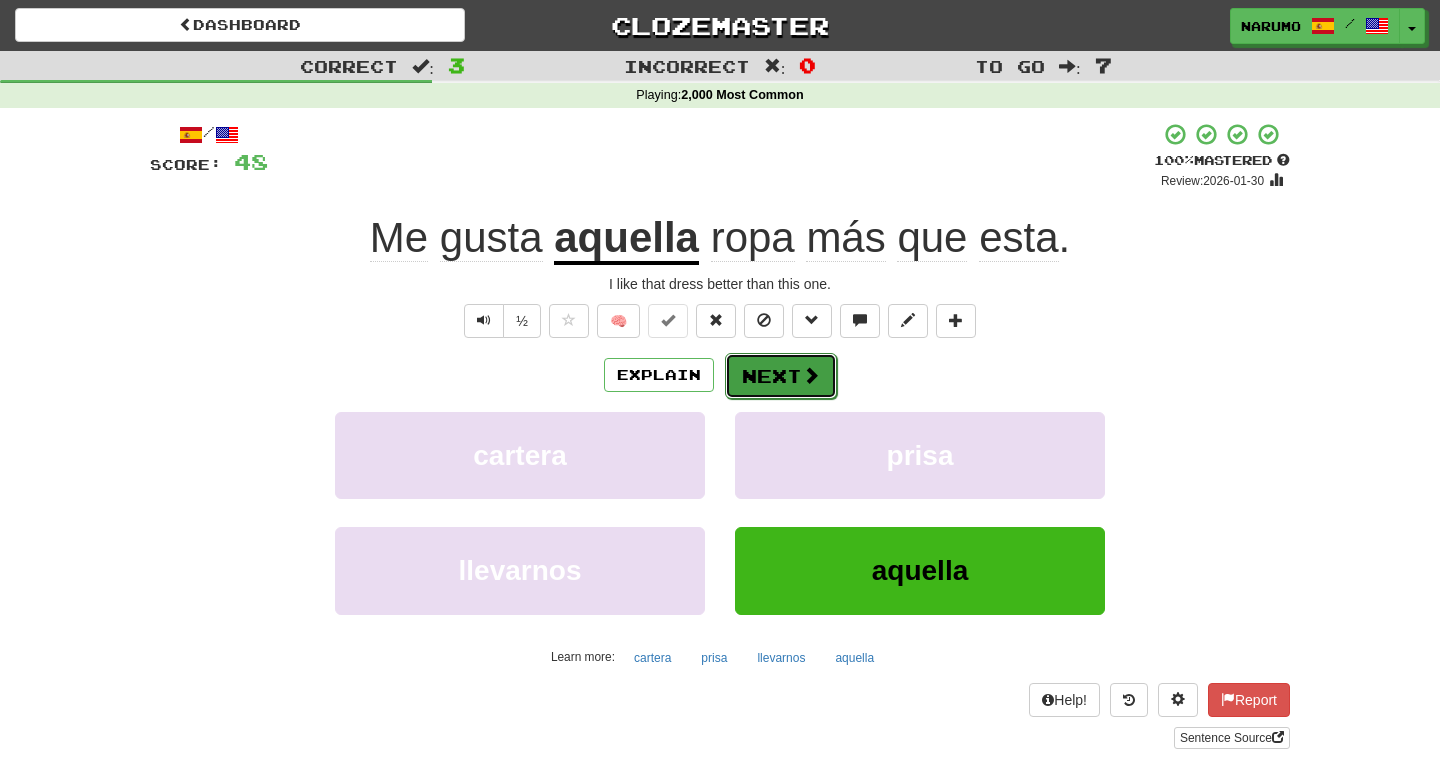 click on "Next" at bounding box center [781, 376] 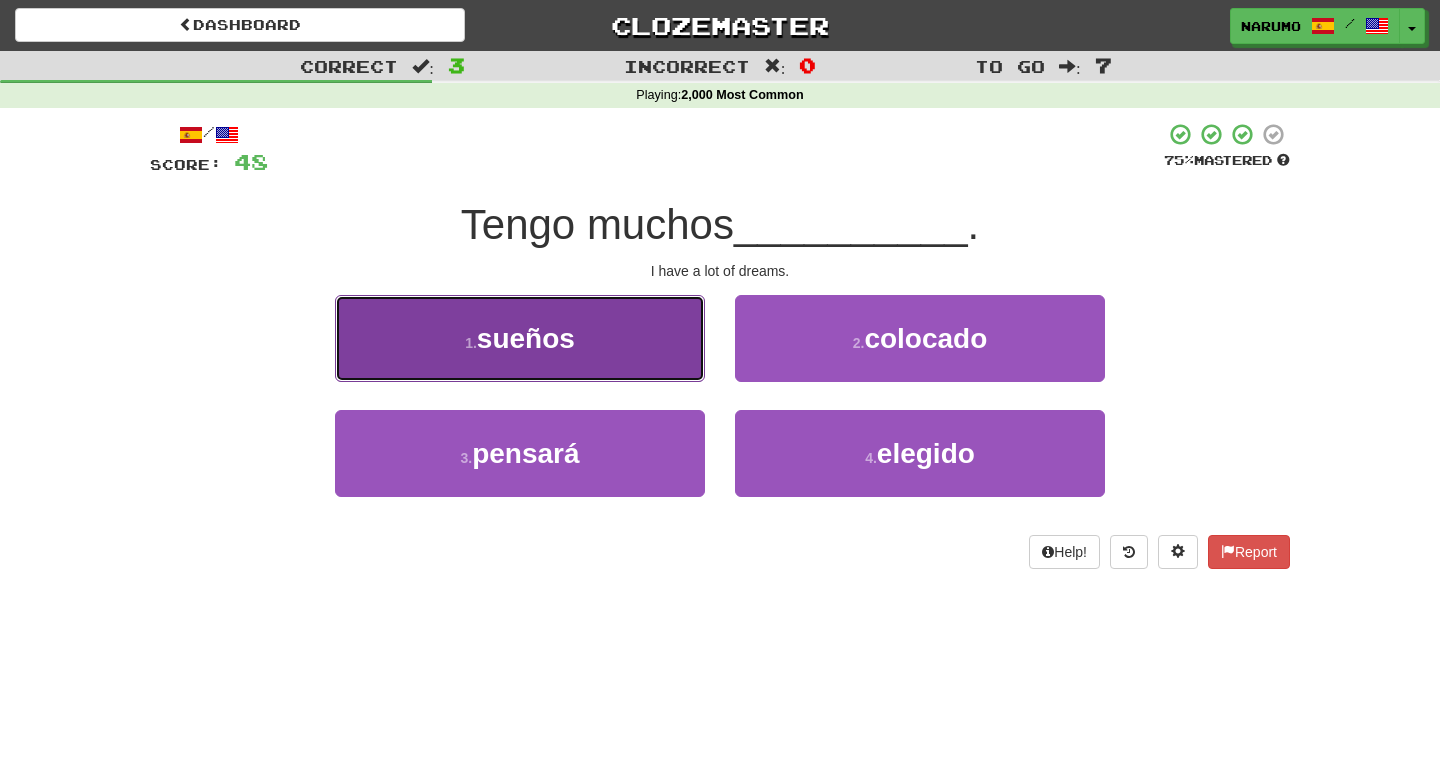 click on "1 .  sueños" at bounding box center [520, 338] 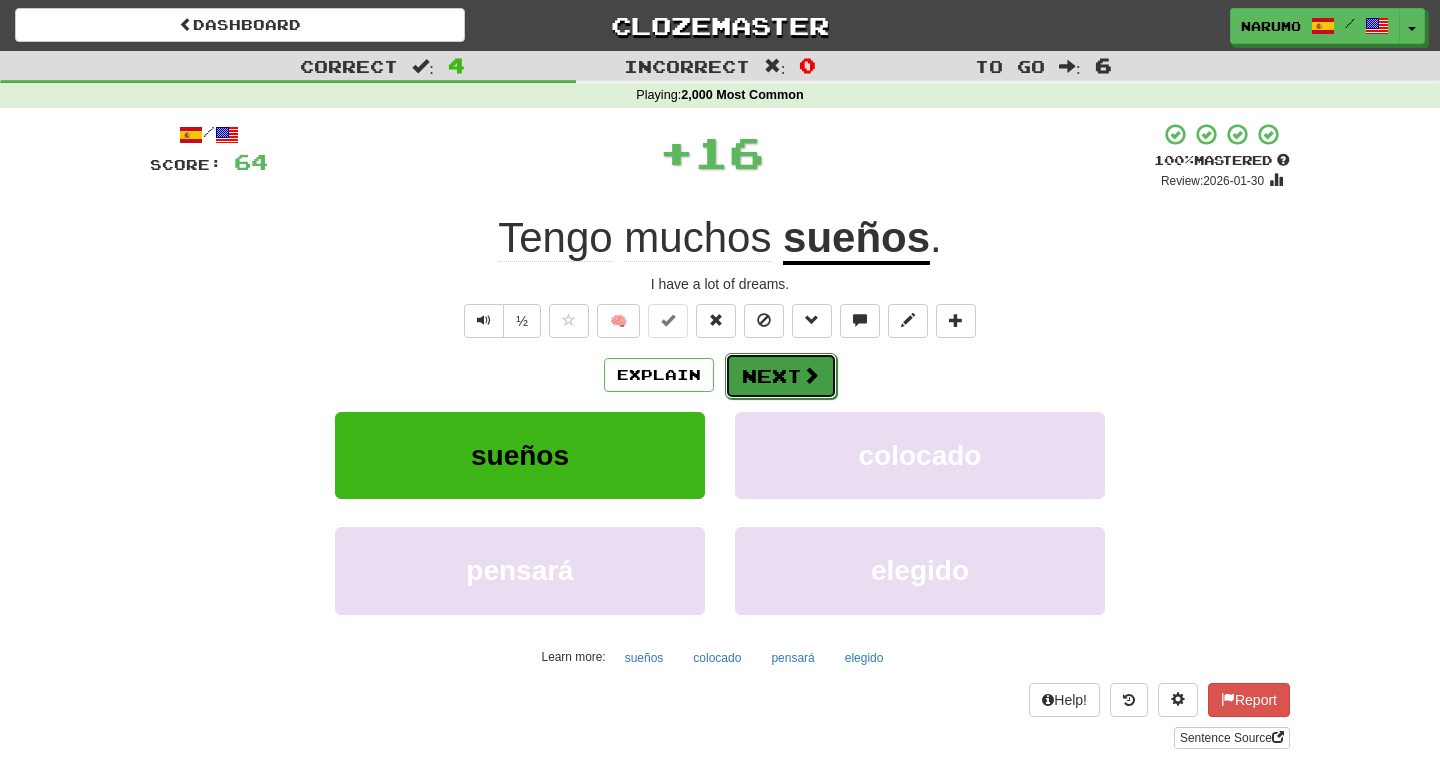click at bounding box center (811, 375) 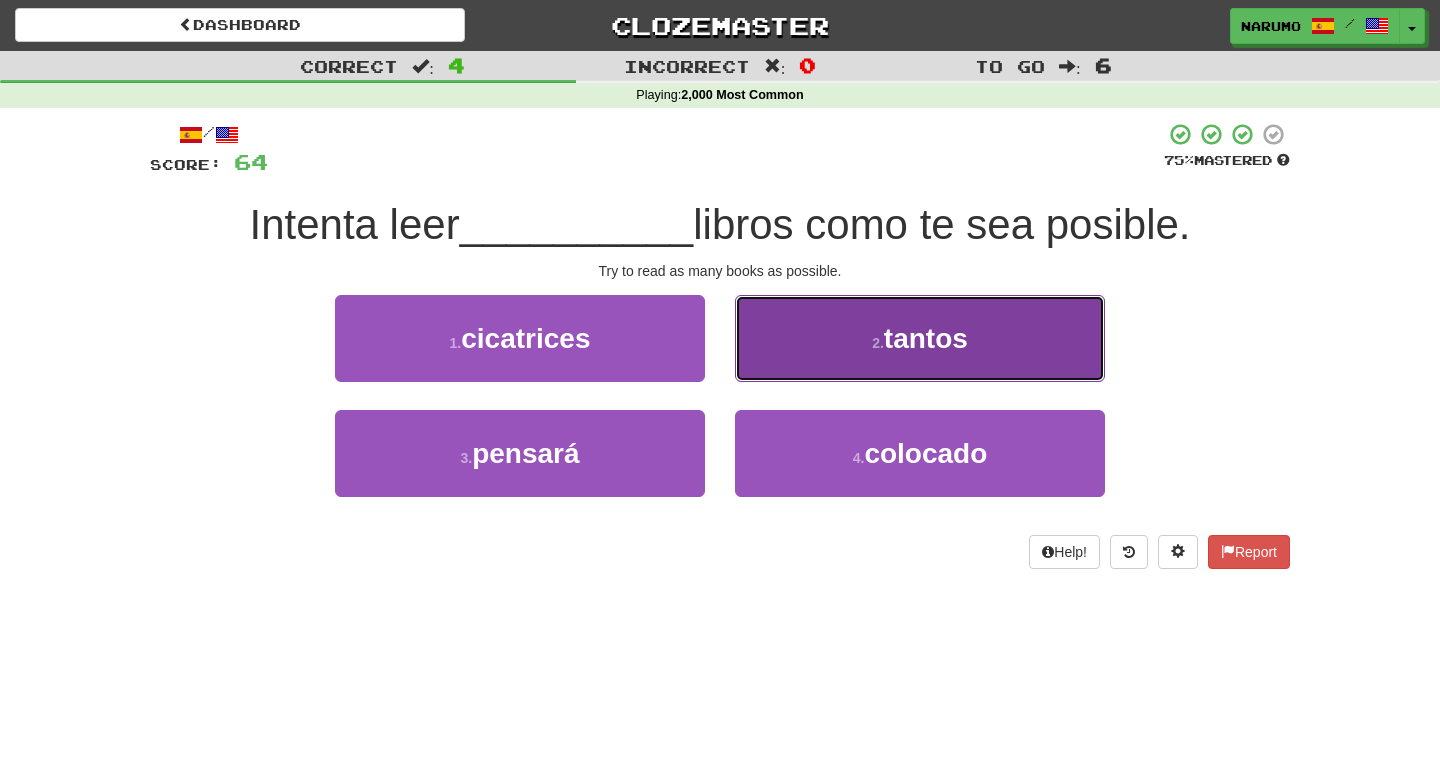 click on "2 .  tantos" at bounding box center [920, 338] 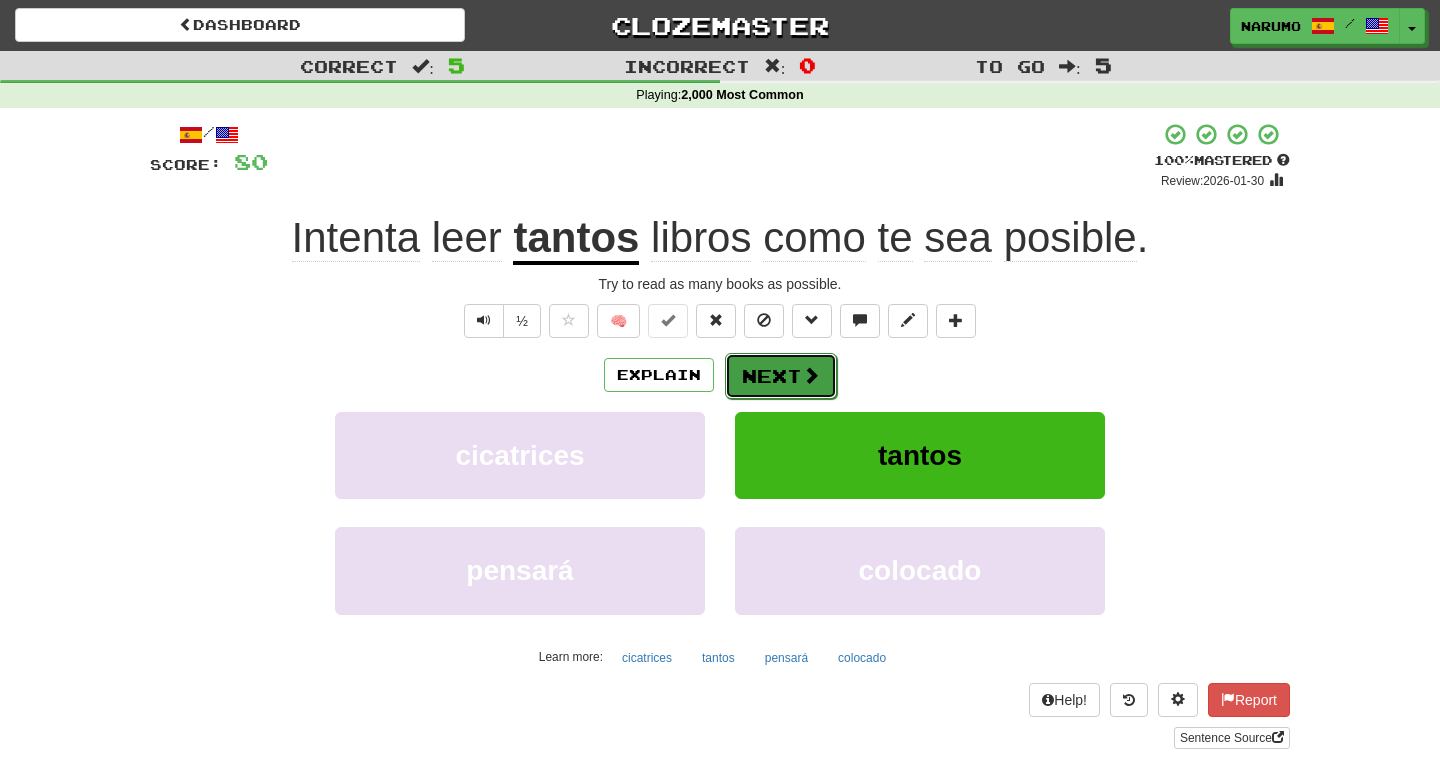 click on "Next" at bounding box center (781, 376) 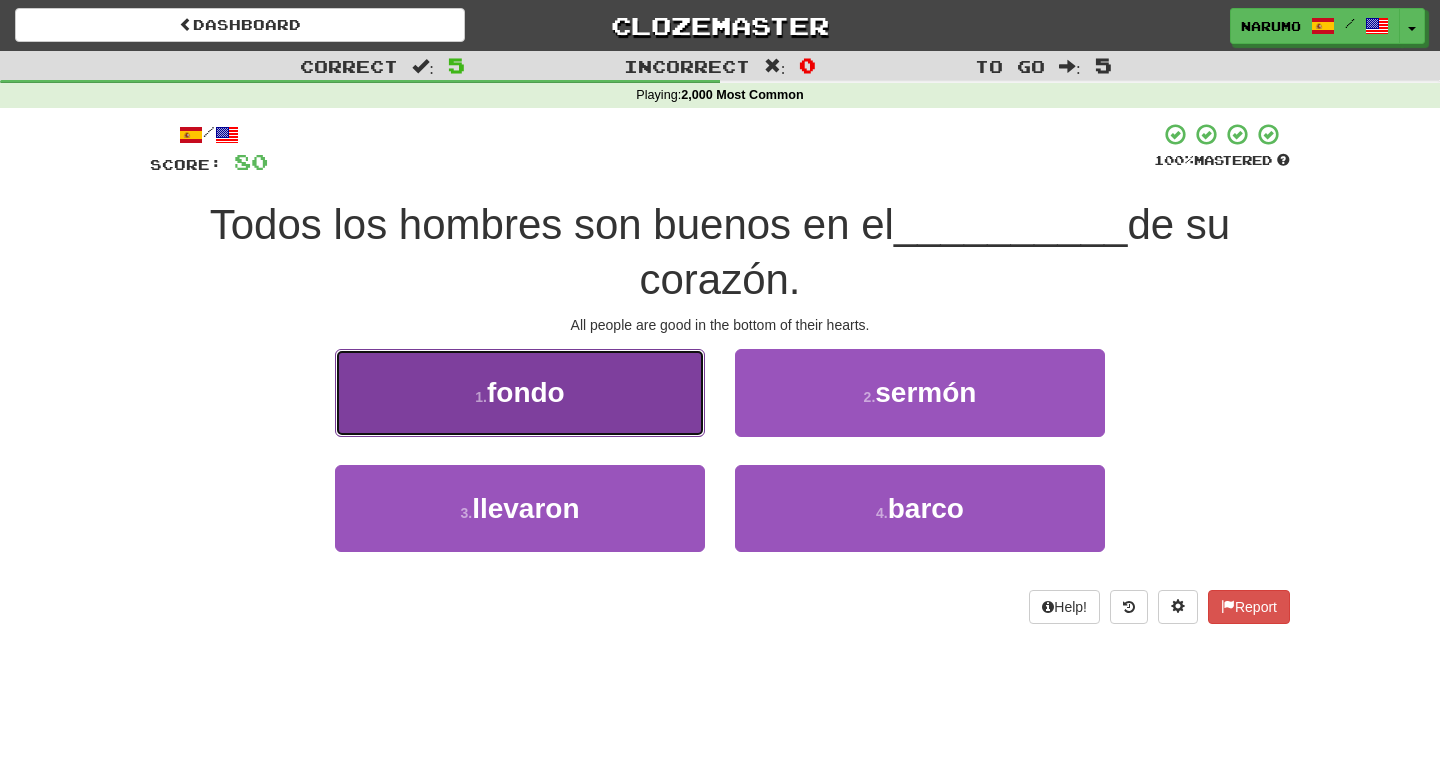 click on "1 .  fondo" at bounding box center [520, 392] 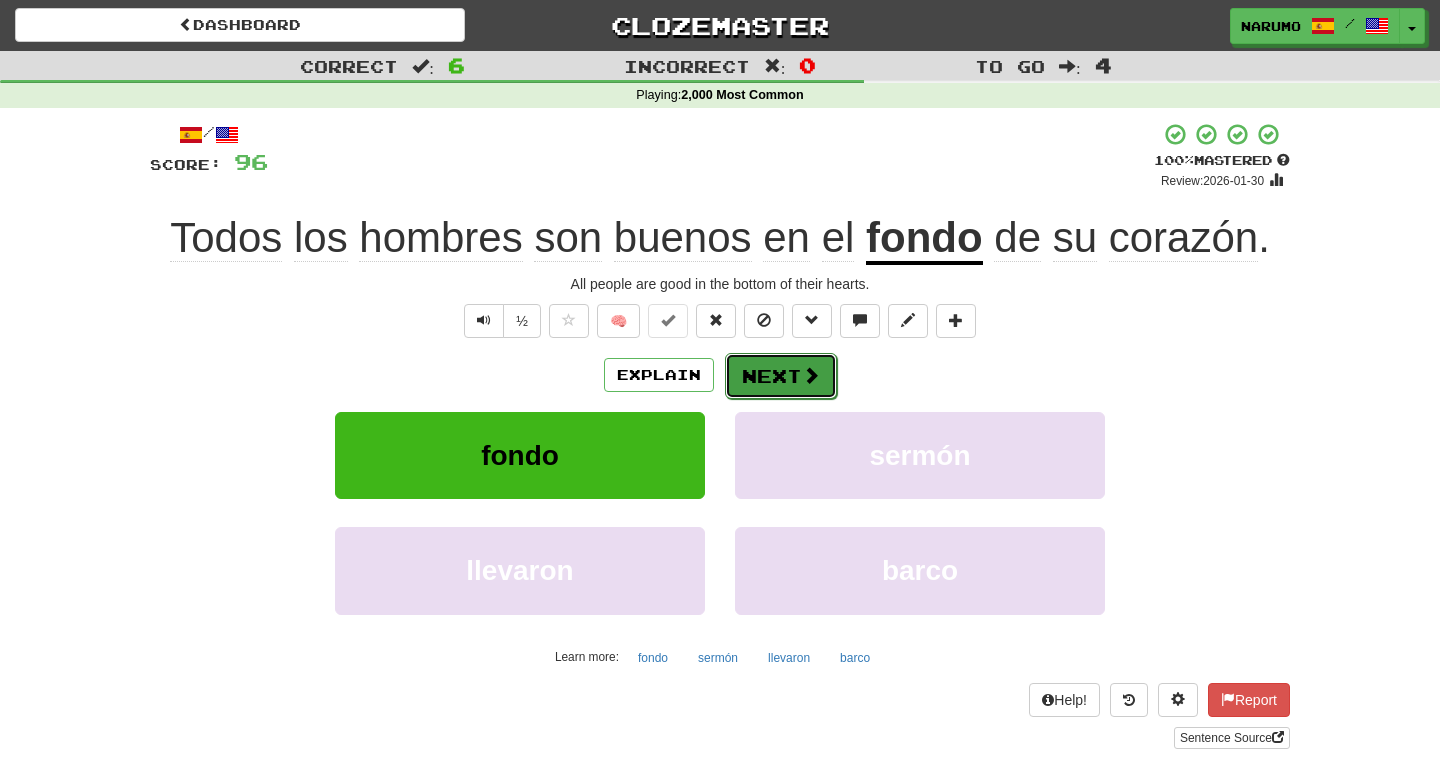 click on "Next" at bounding box center [781, 376] 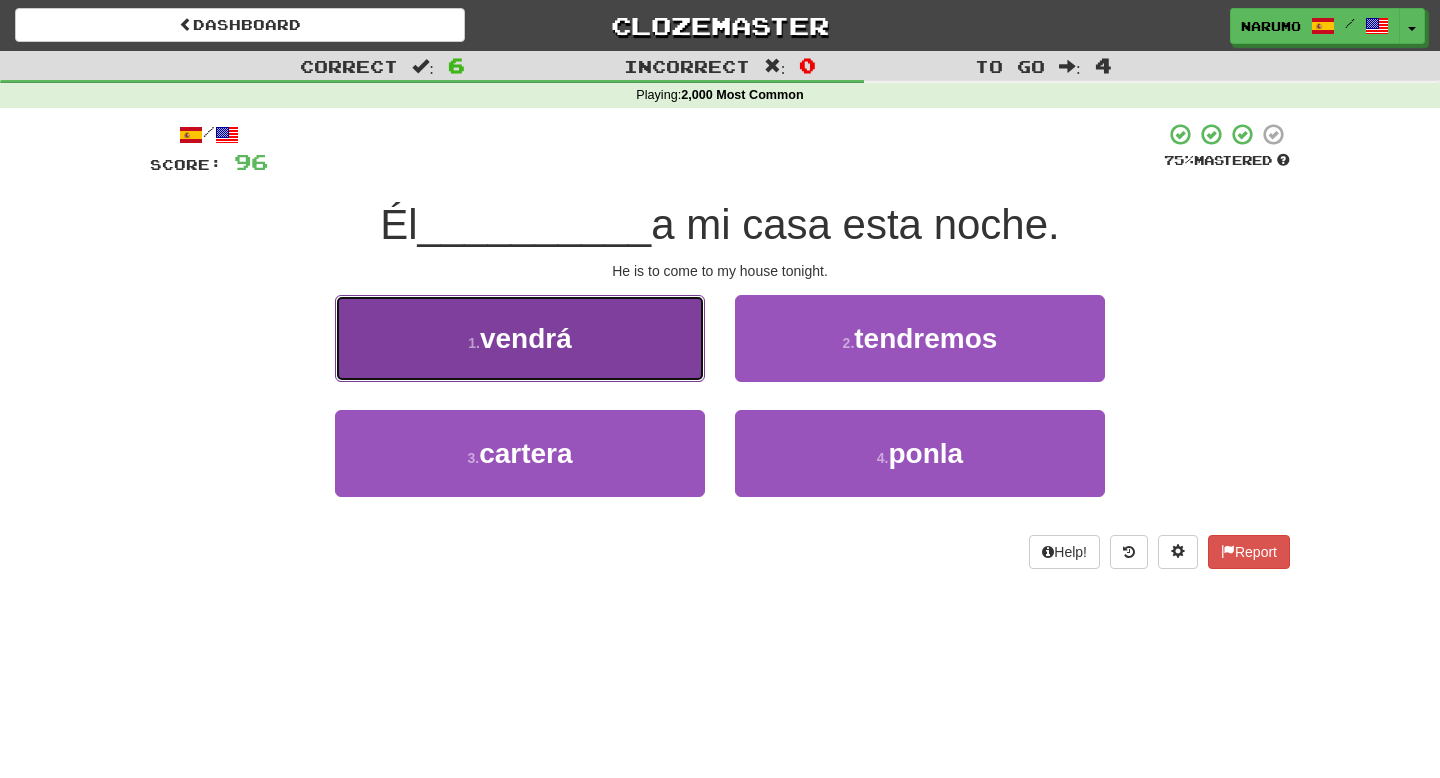 click on "1 .  vendrá" at bounding box center (520, 338) 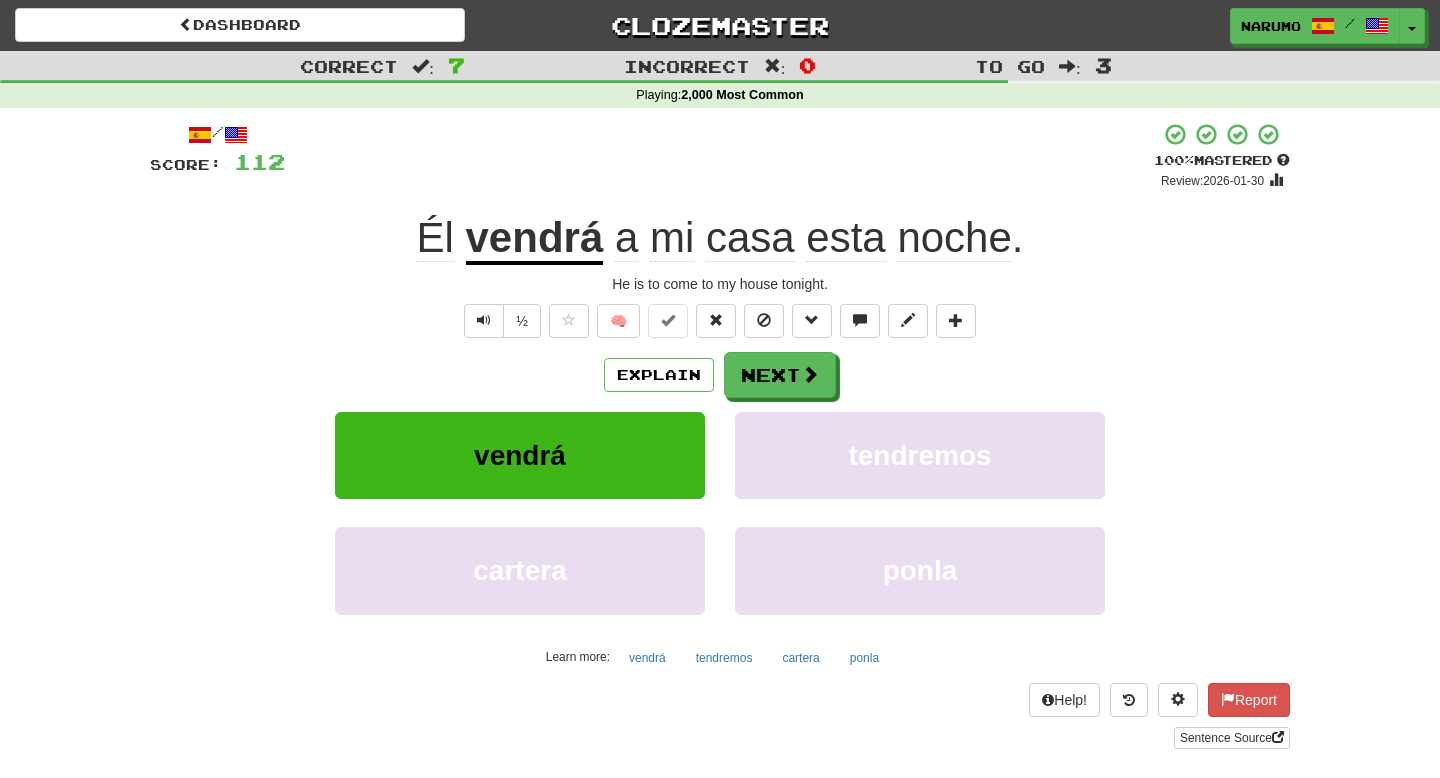 click on "Explain Next vendrá tendremos cartera ponla Learn more: vendrá tendremos cartera ponla" at bounding box center (720, 512) 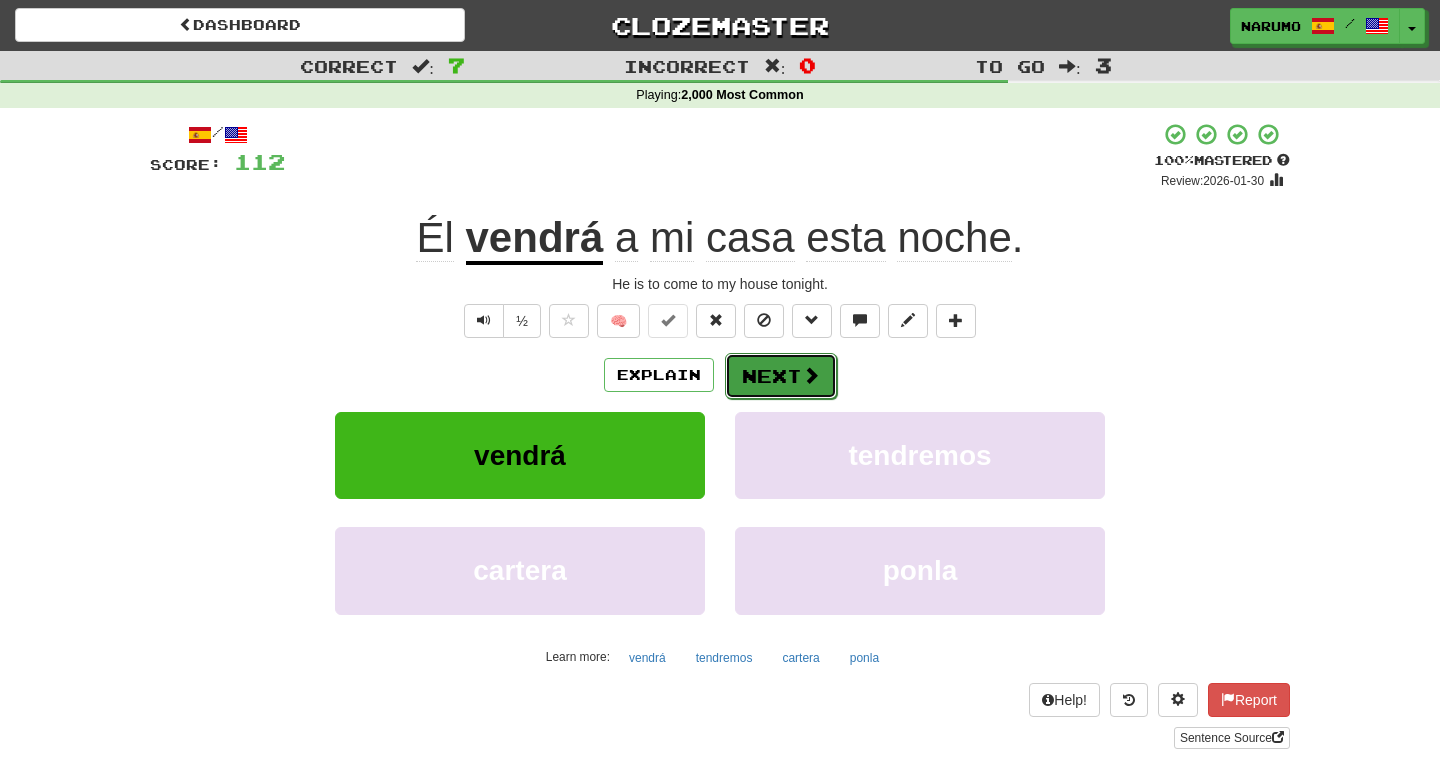click on "Next" at bounding box center (781, 376) 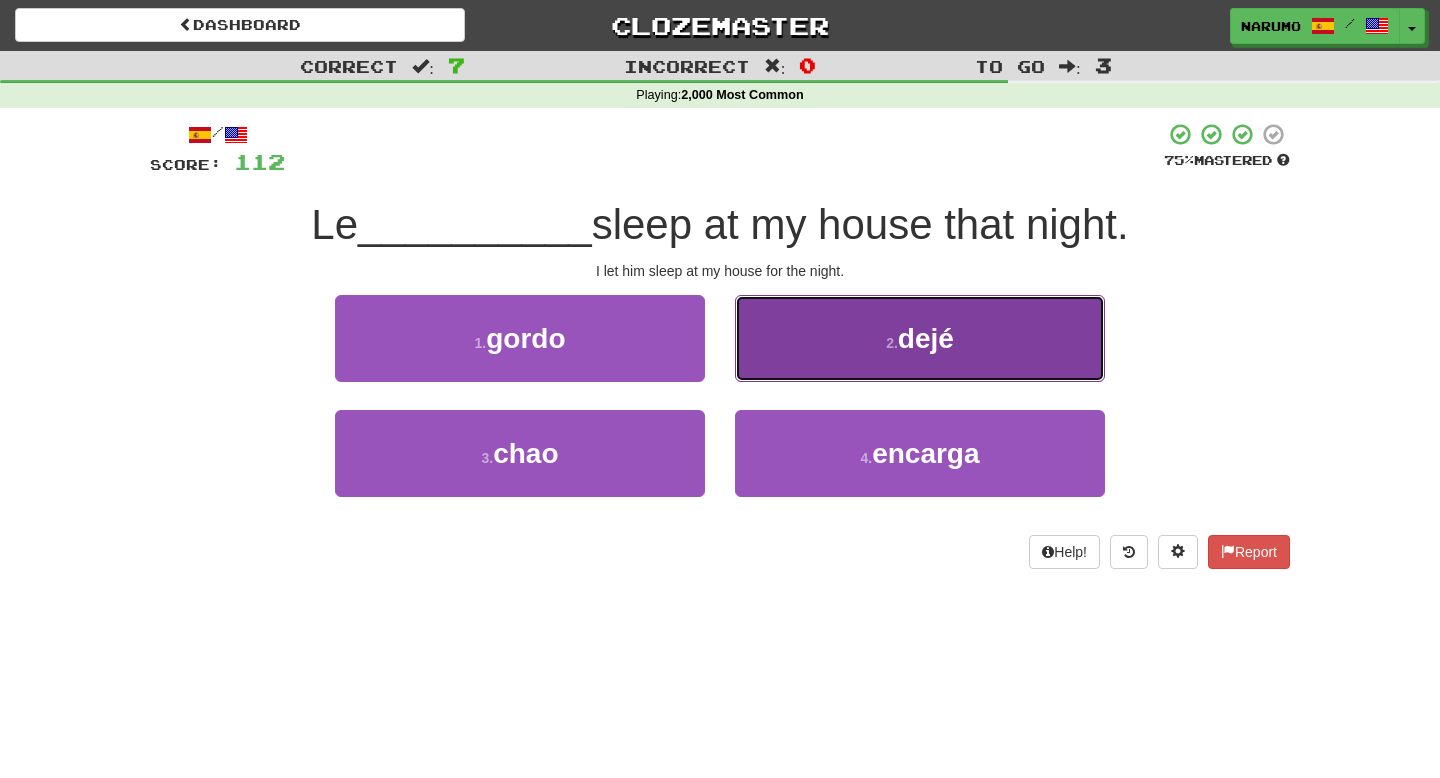 click on "2 .  dejé" at bounding box center (920, 338) 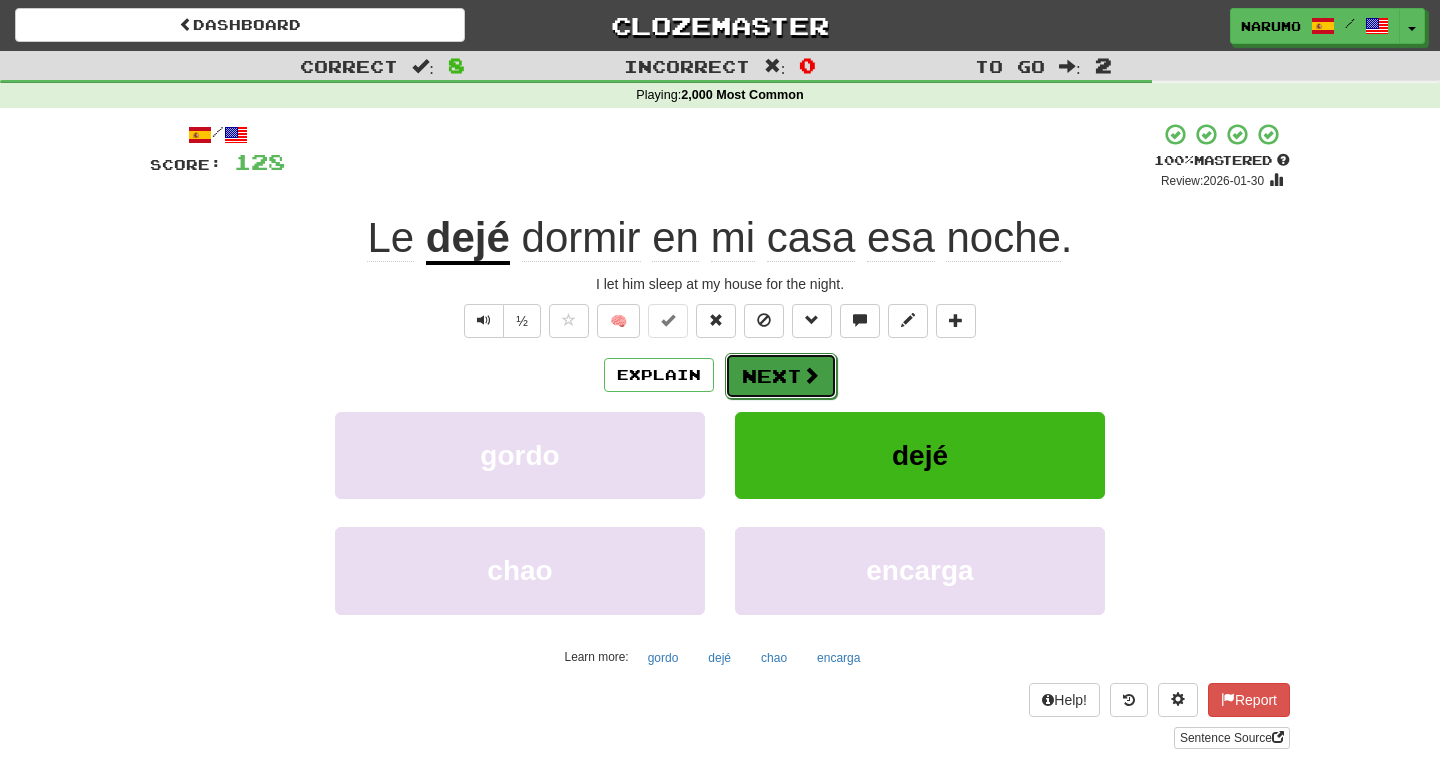 click on "Next" at bounding box center [781, 376] 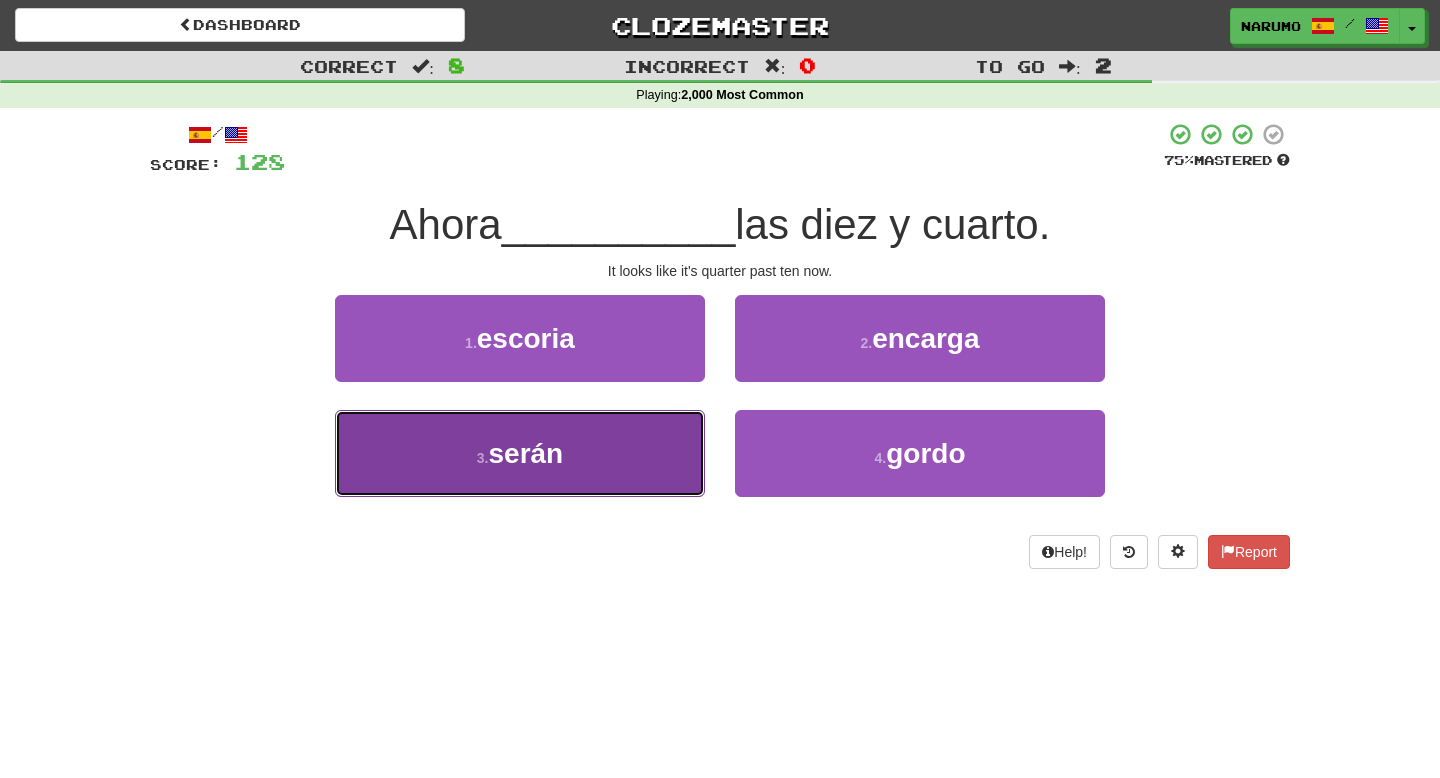 click on "3 .  serán" at bounding box center [520, 453] 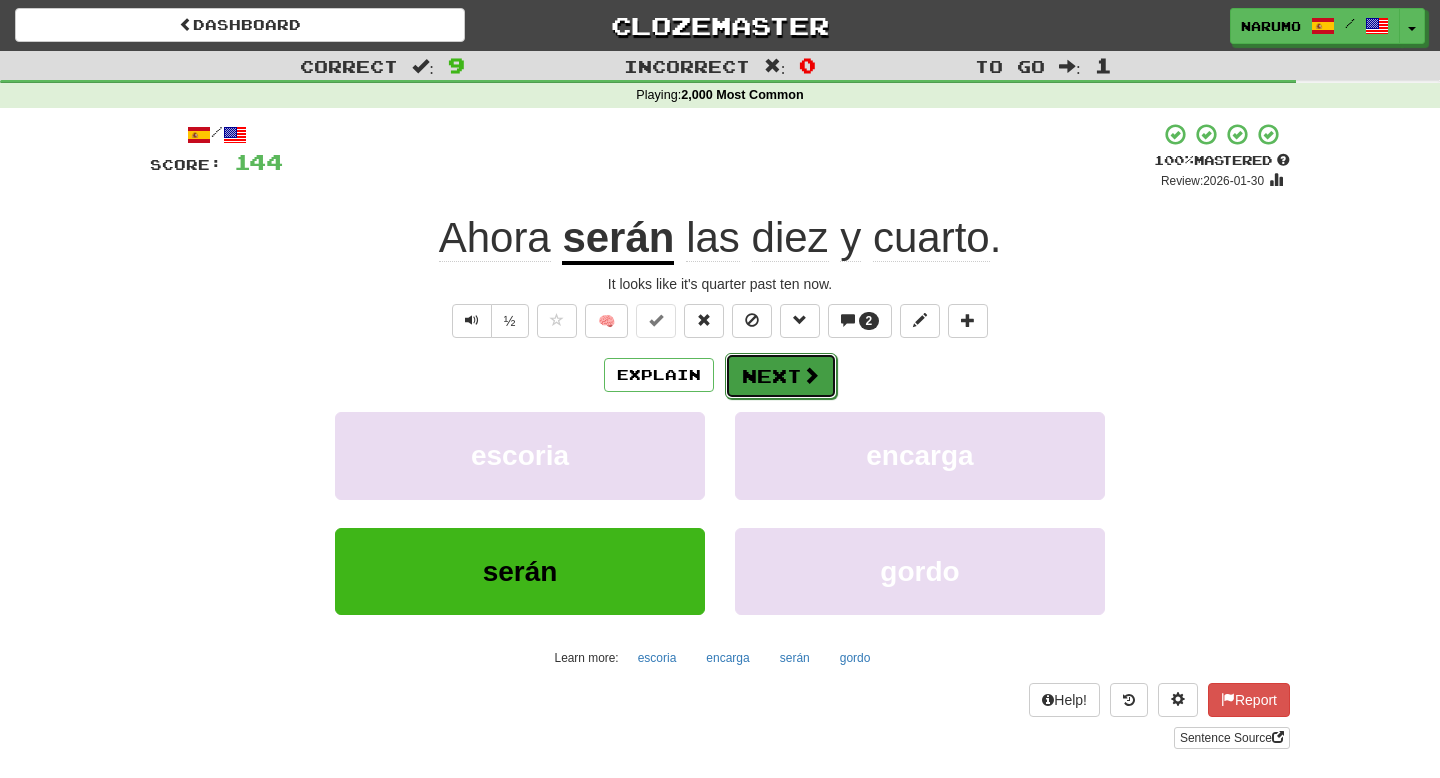 click on "Next" at bounding box center (781, 376) 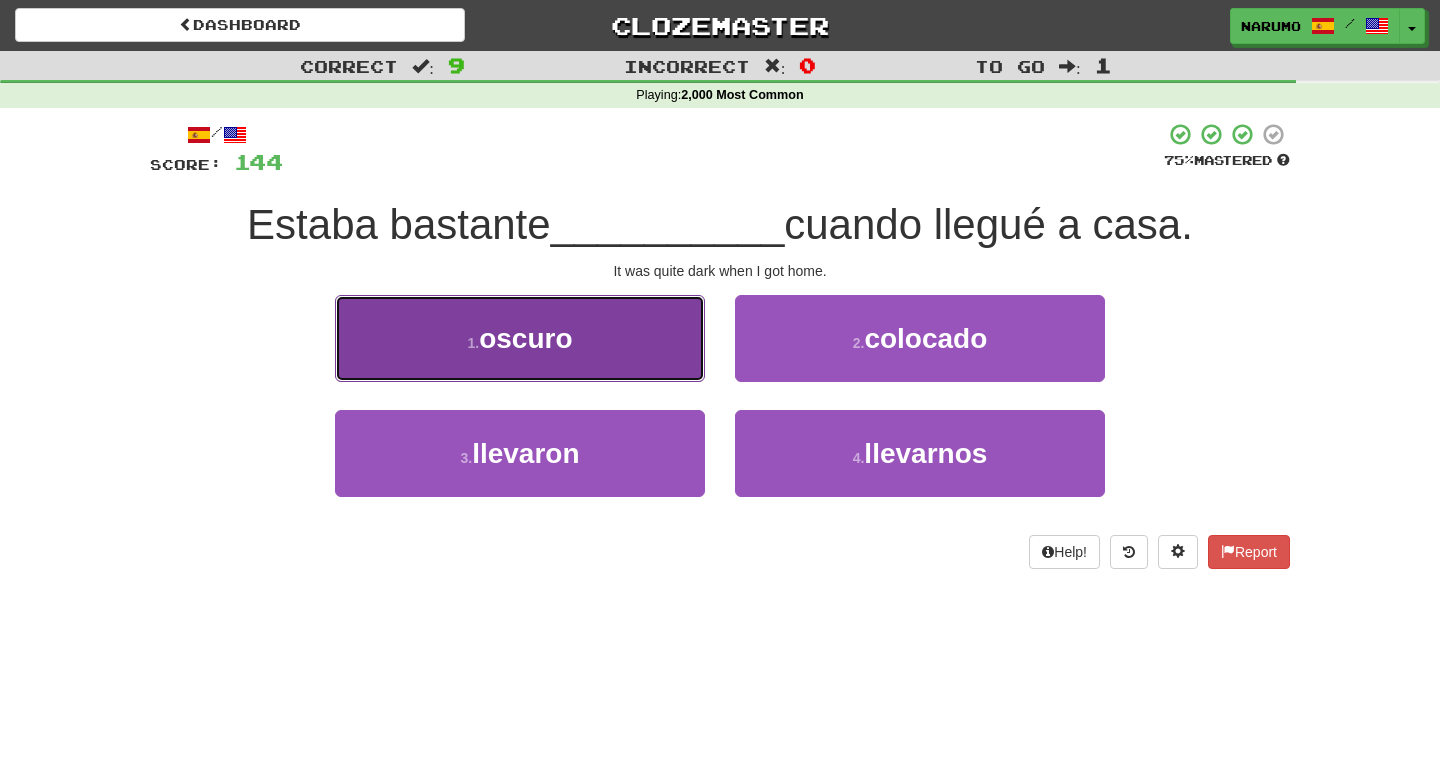 click on "1 .  oscuro" at bounding box center (520, 338) 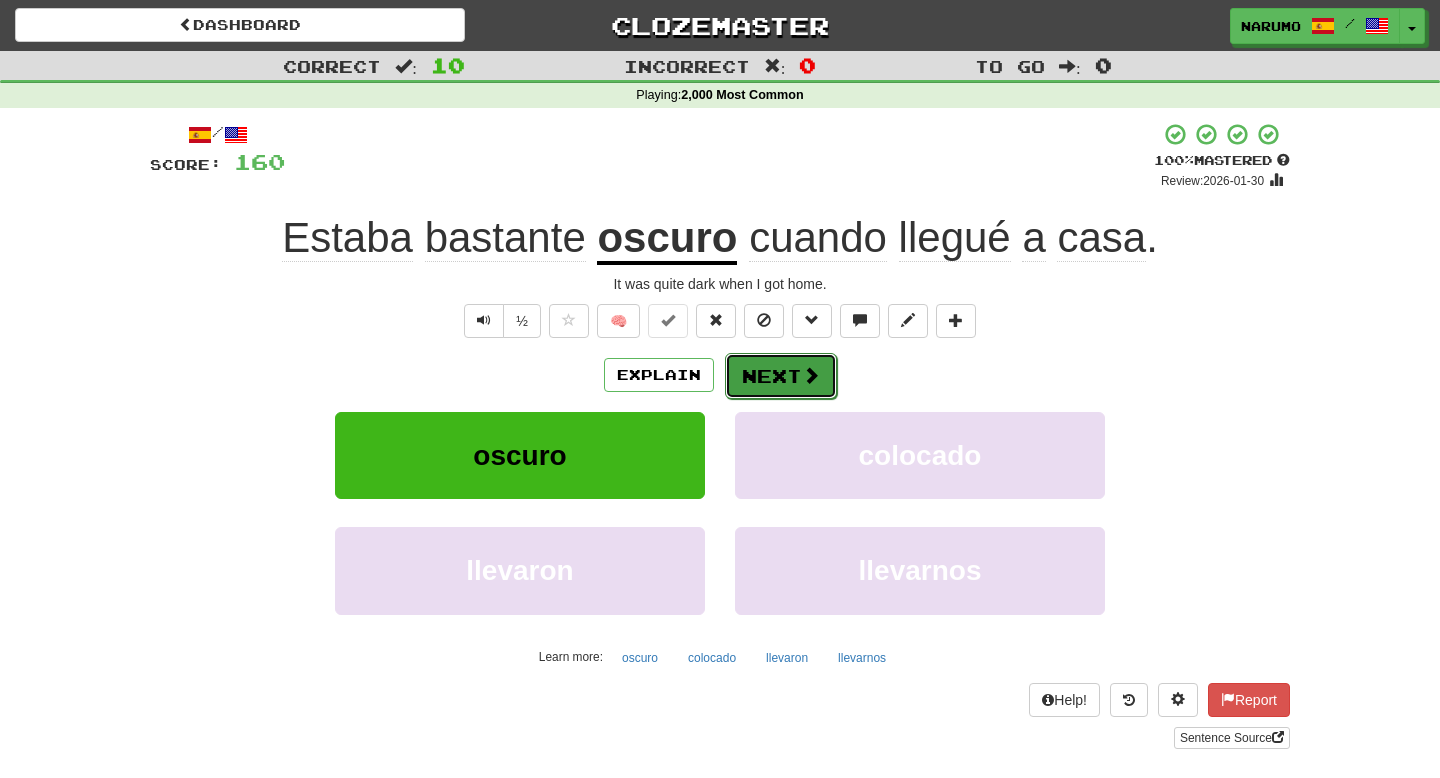 click on "Next" at bounding box center (781, 376) 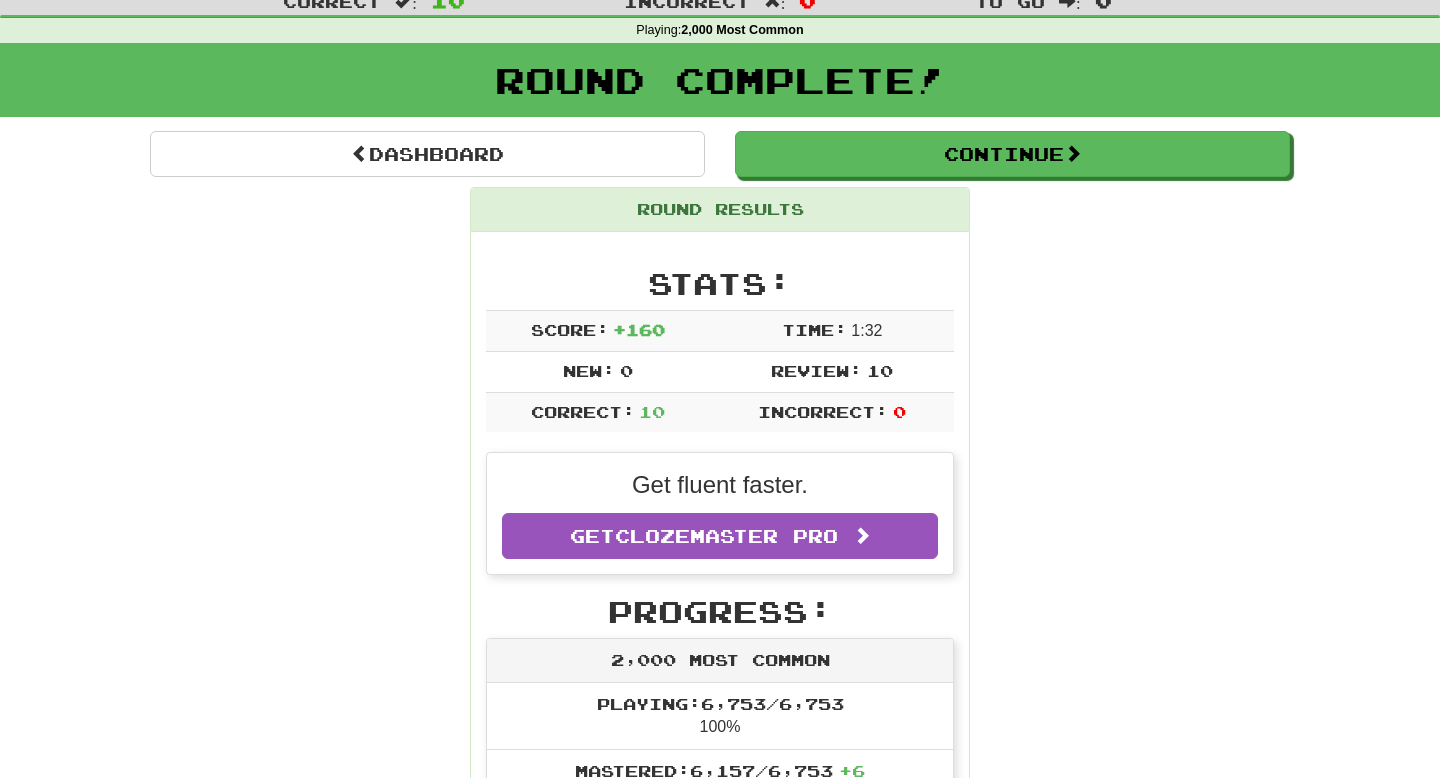 scroll, scrollTop: 0, scrollLeft: 0, axis: both 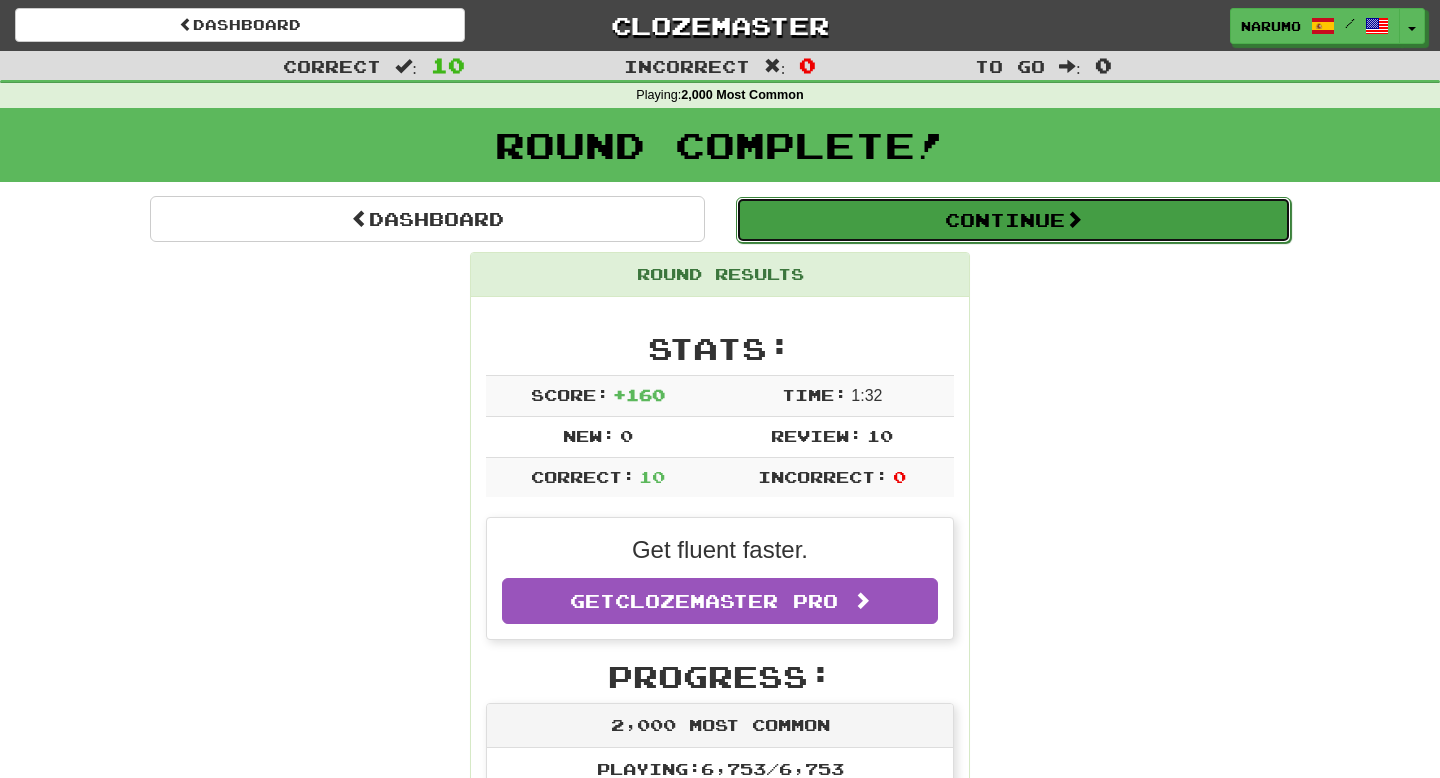 click on "Continue" at bounding box center (1013, 220) 